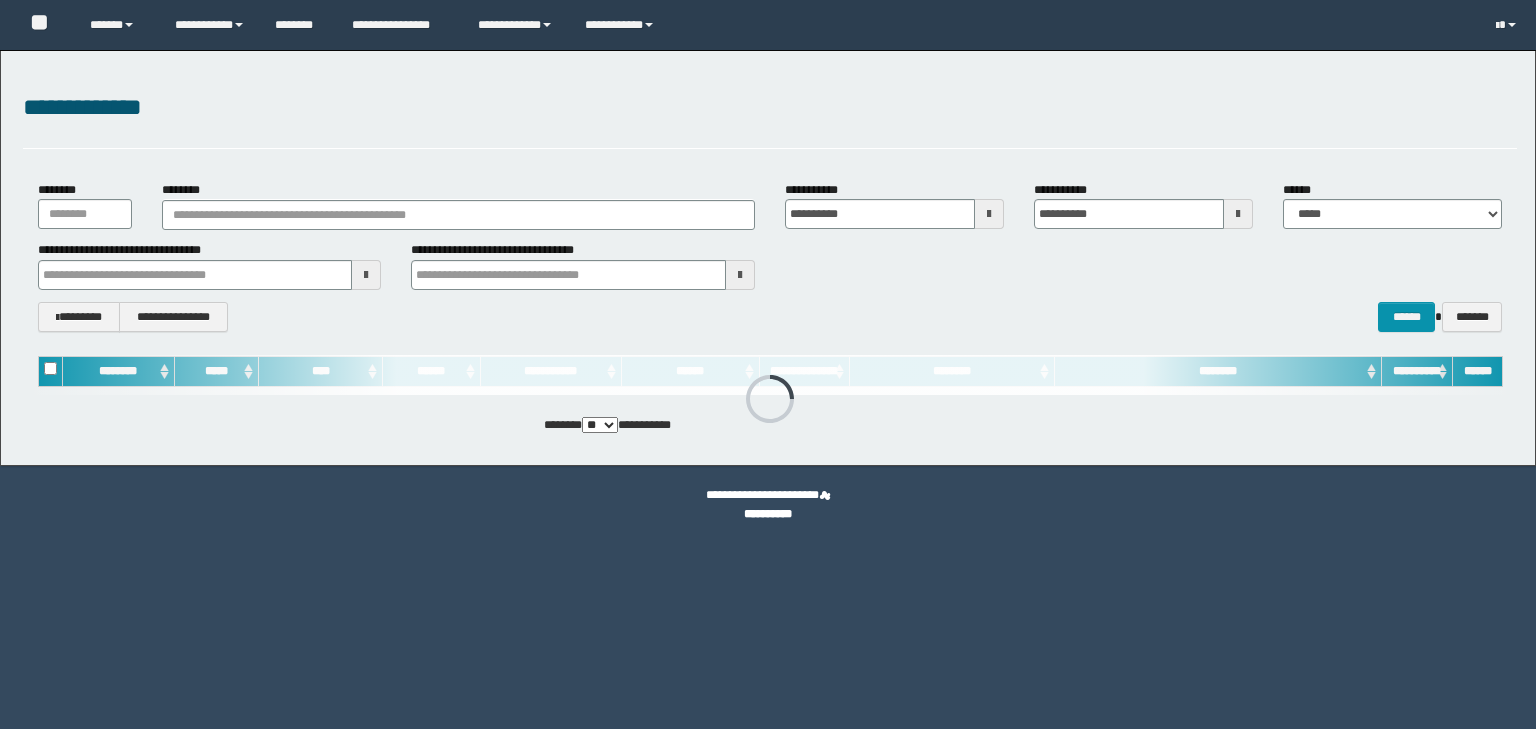 scroll, scrollTop: 0, scrollLeft: 0, axis: both 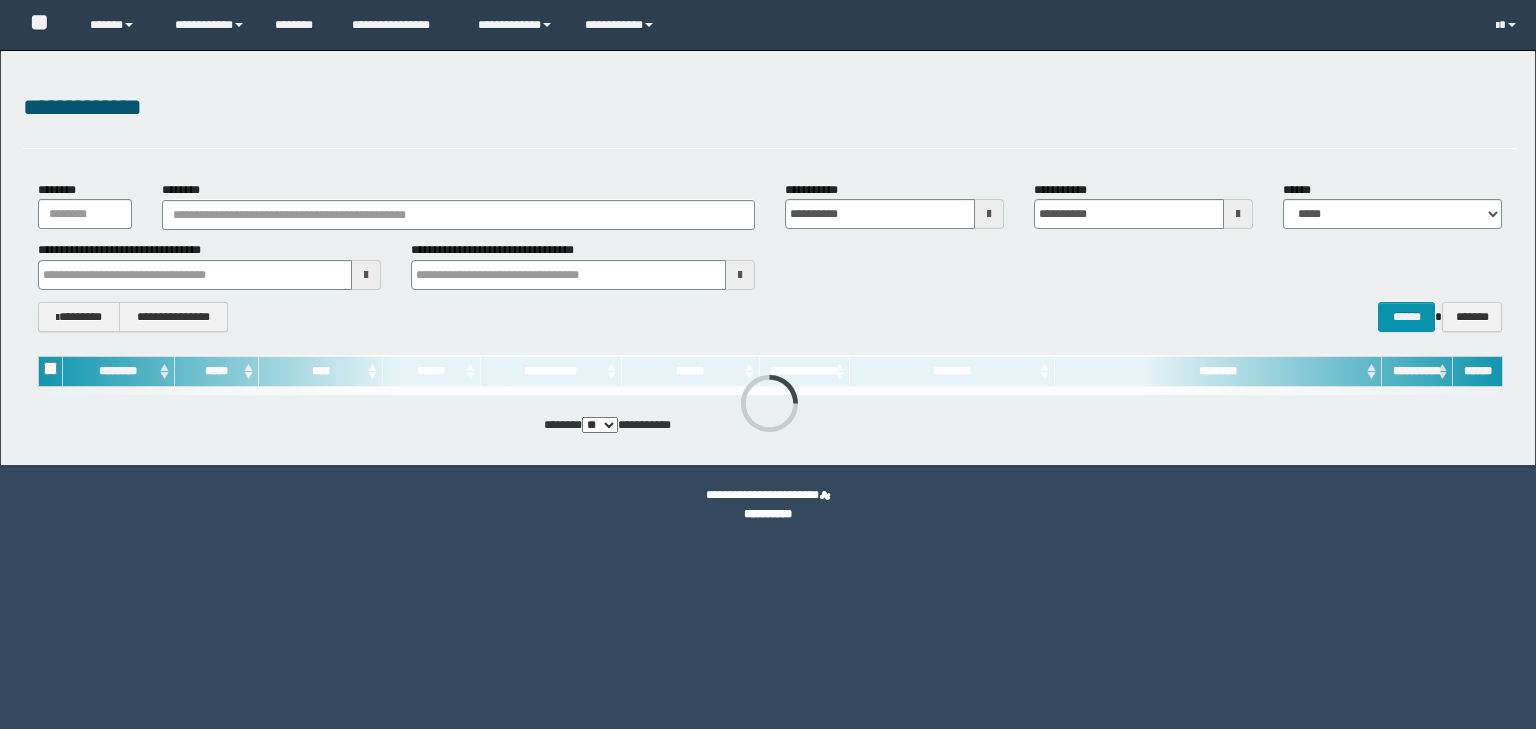 type on "********" 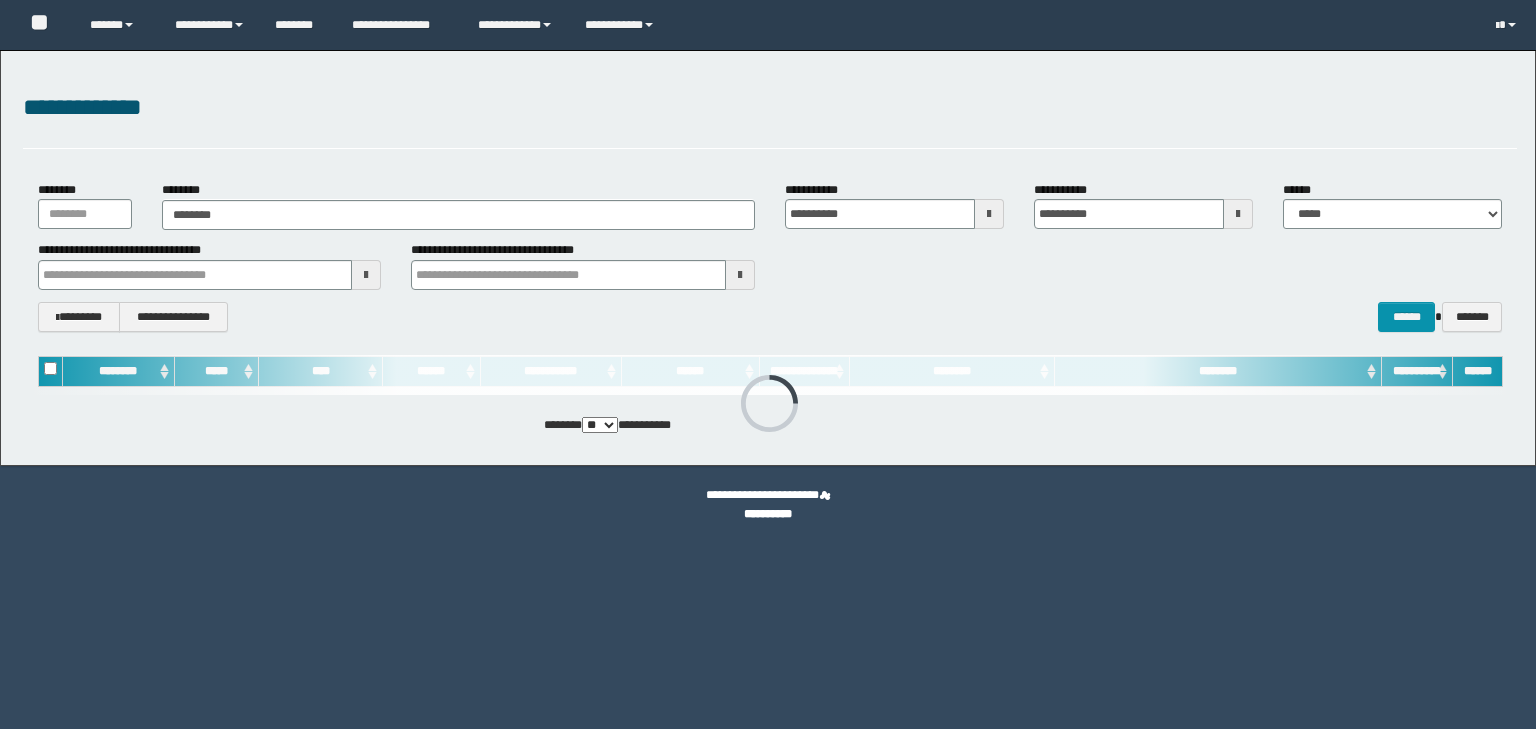 scroll, scrollTop: 0, scrollLeft: 0, axis: both 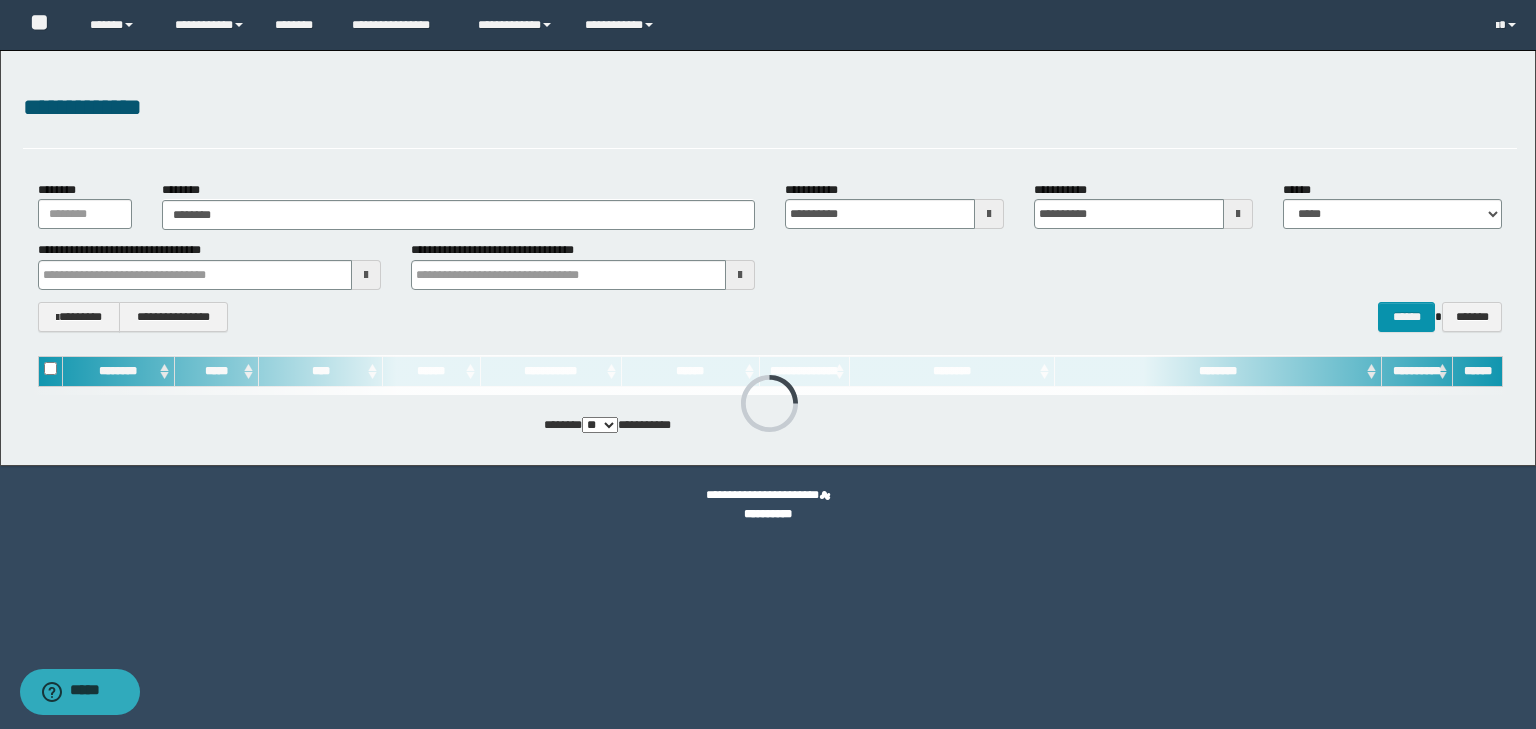 type on "********" 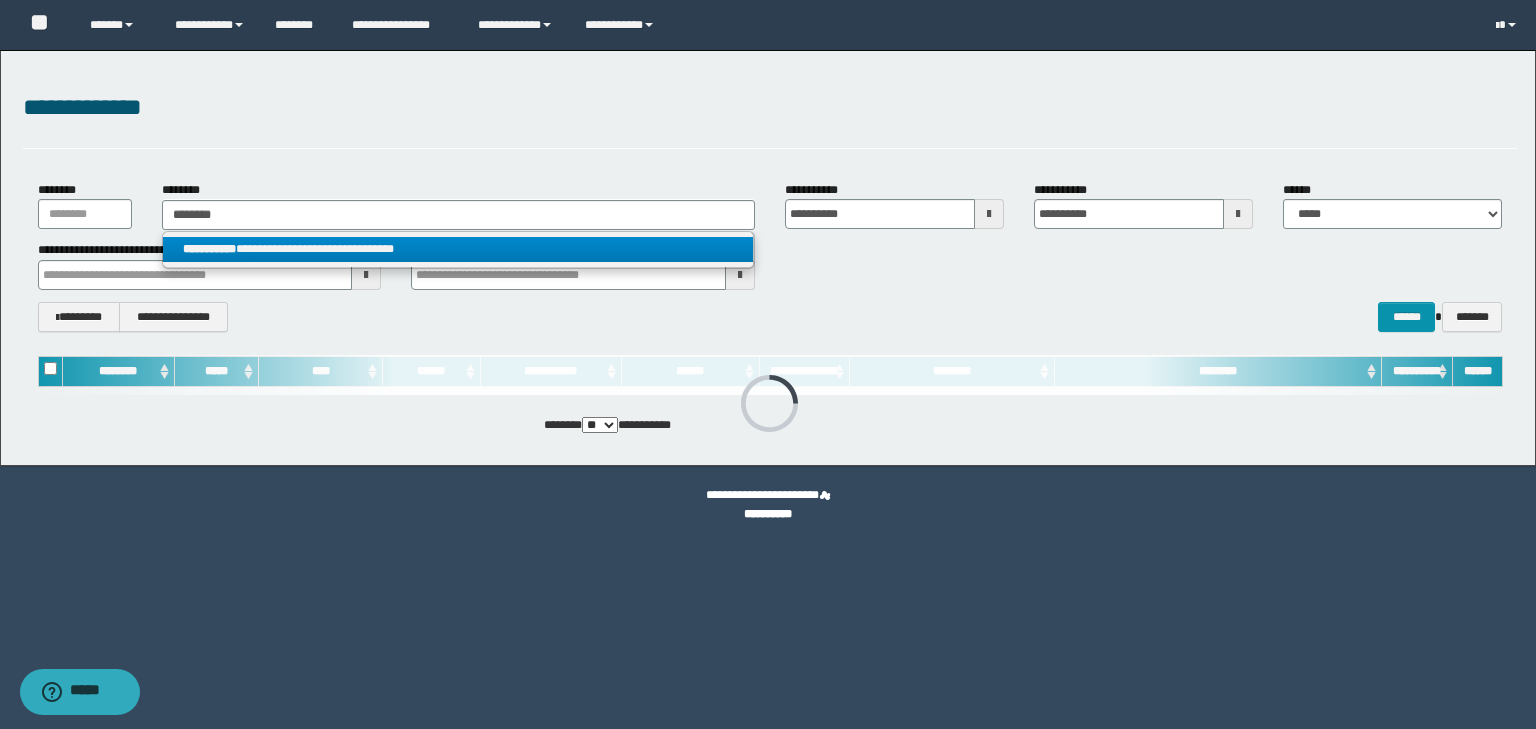 type on "********" 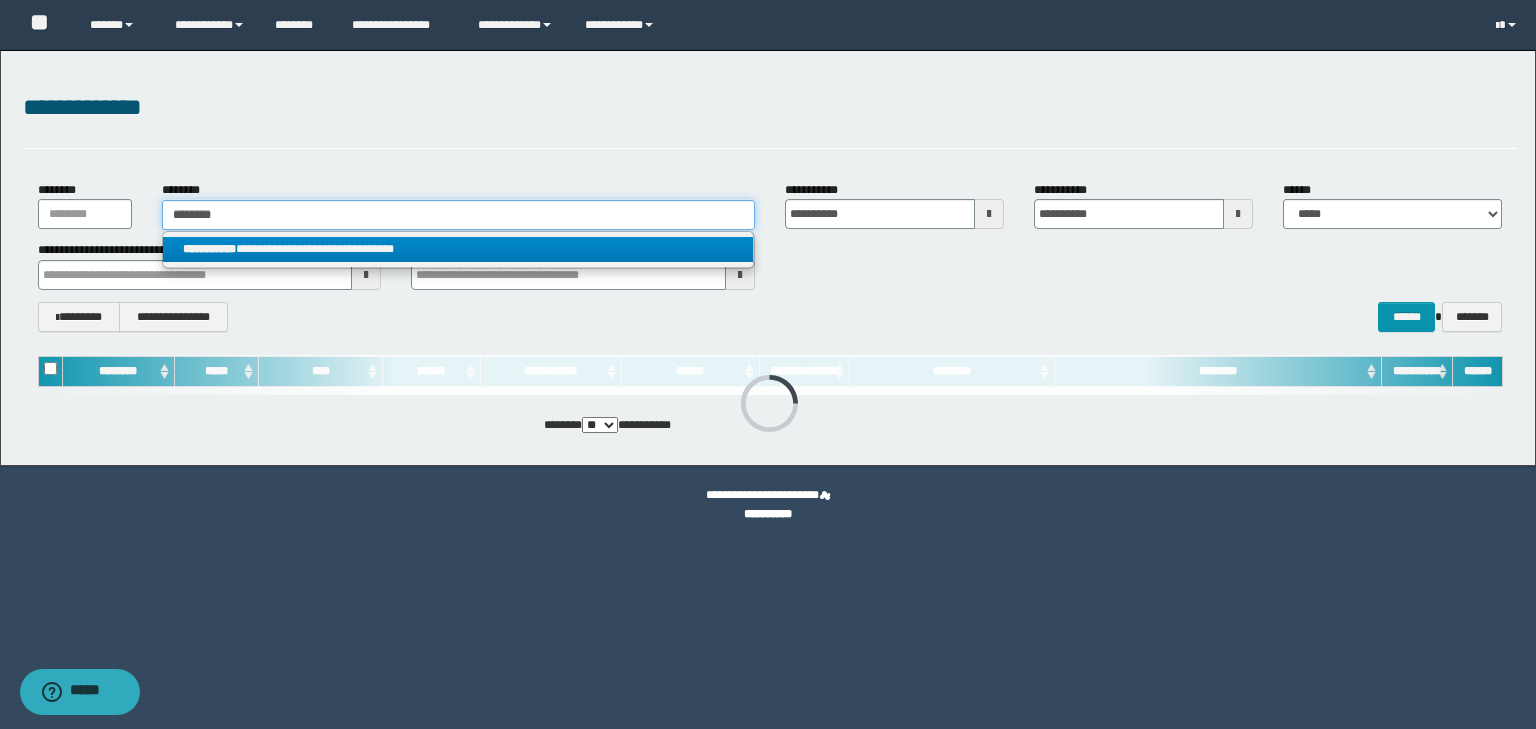 type 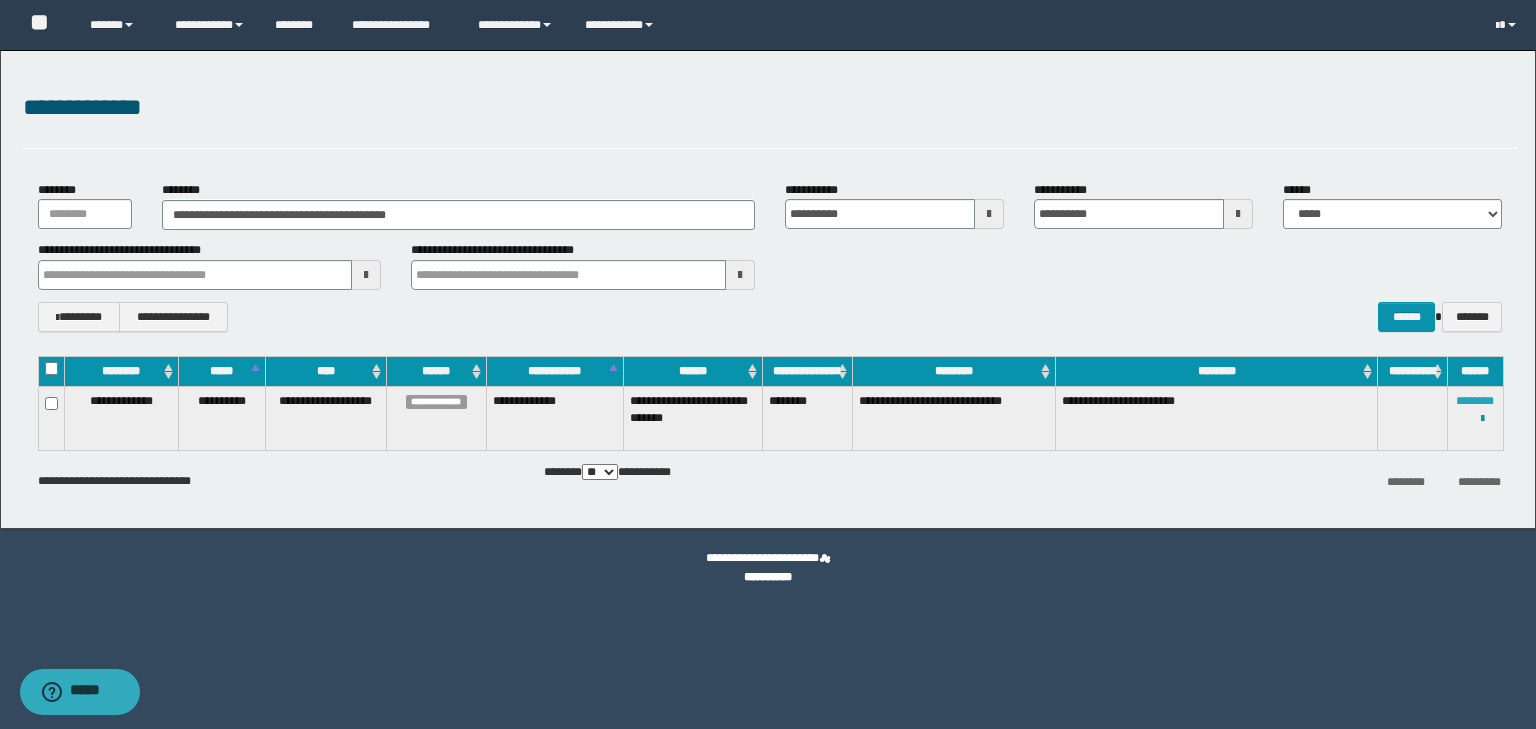 click on "********" at bounding box center (1475, 401) 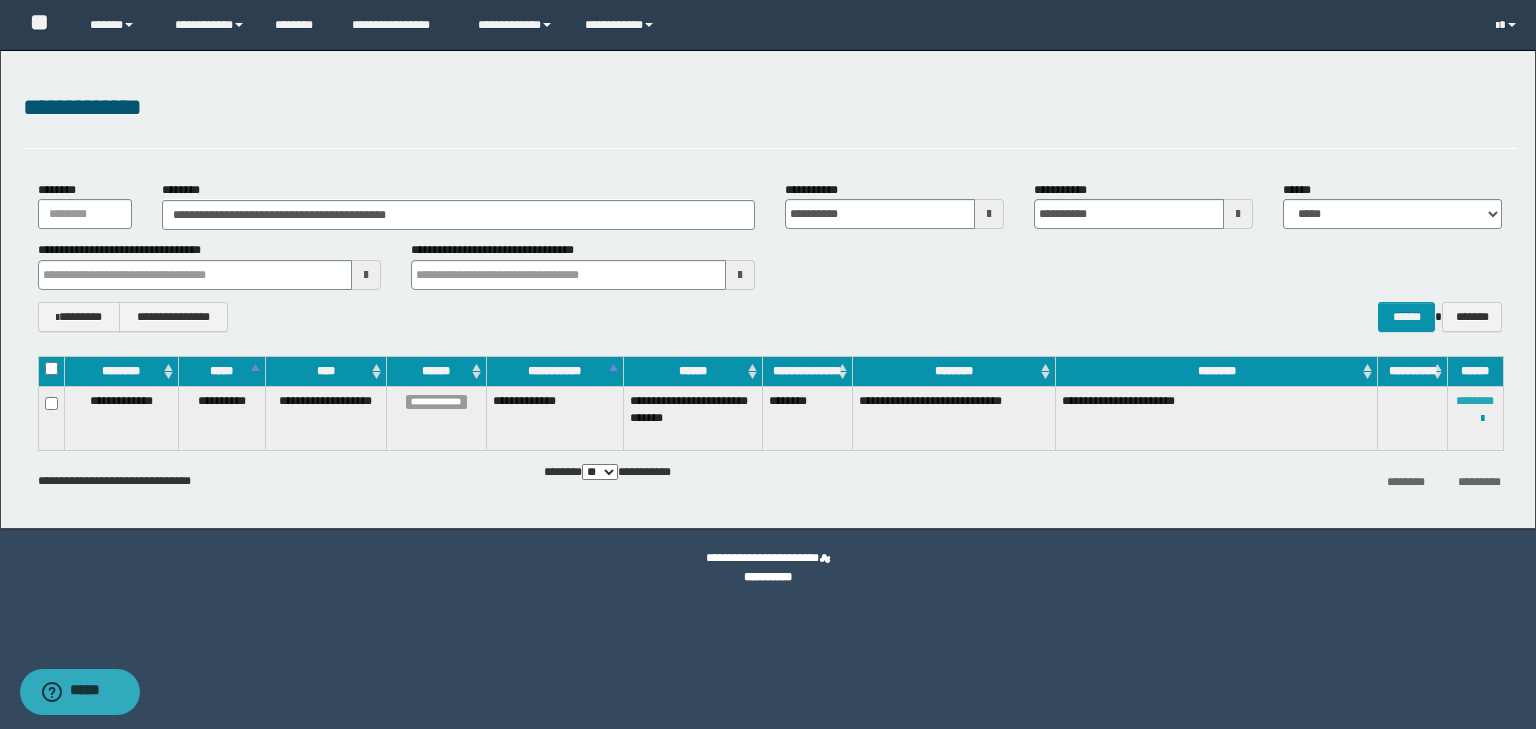 click on "********" at bounding box center [1475, 401] 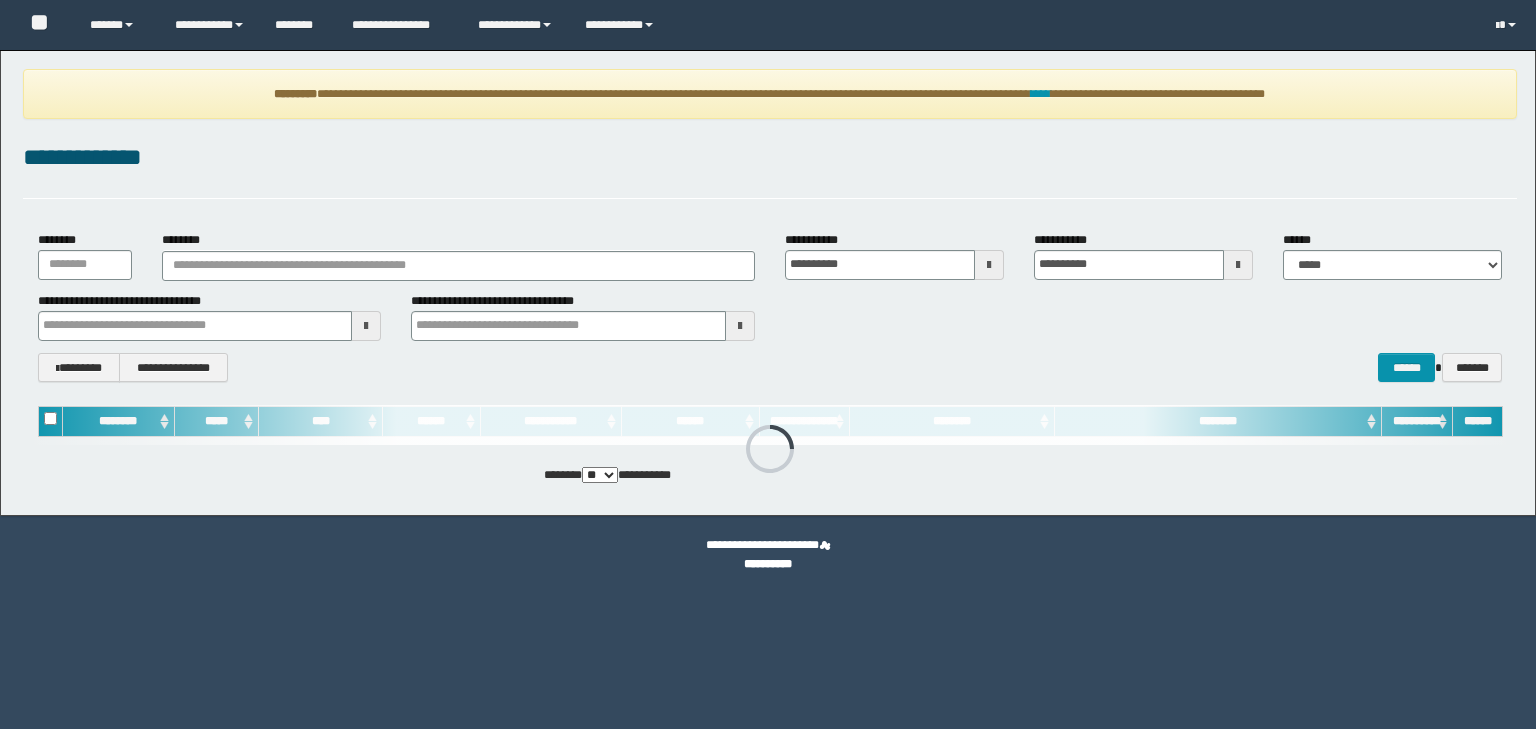 scroll, scrollTop: 0, scrollLeft: 0, axis: both 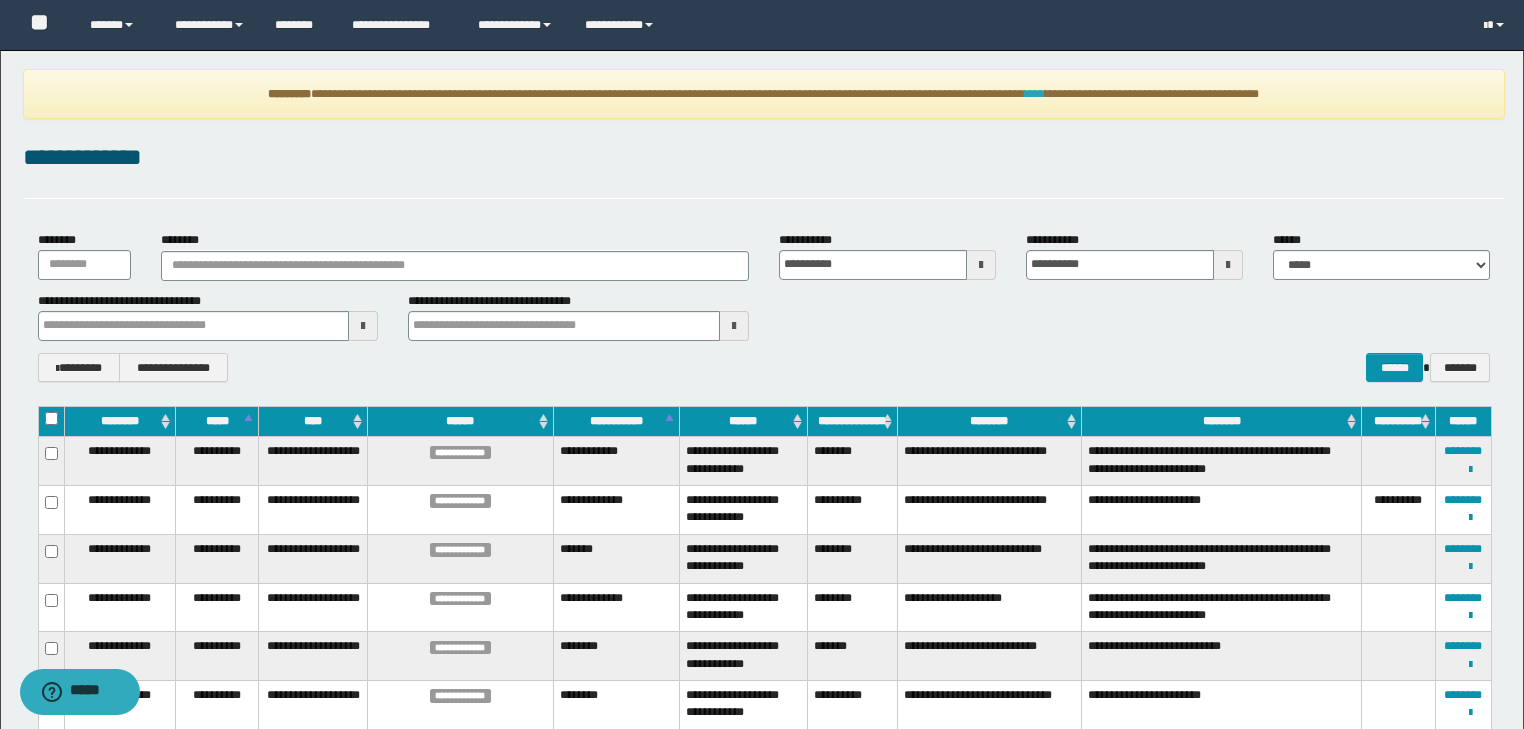 click on "****" at bounding box center [1035, 94] 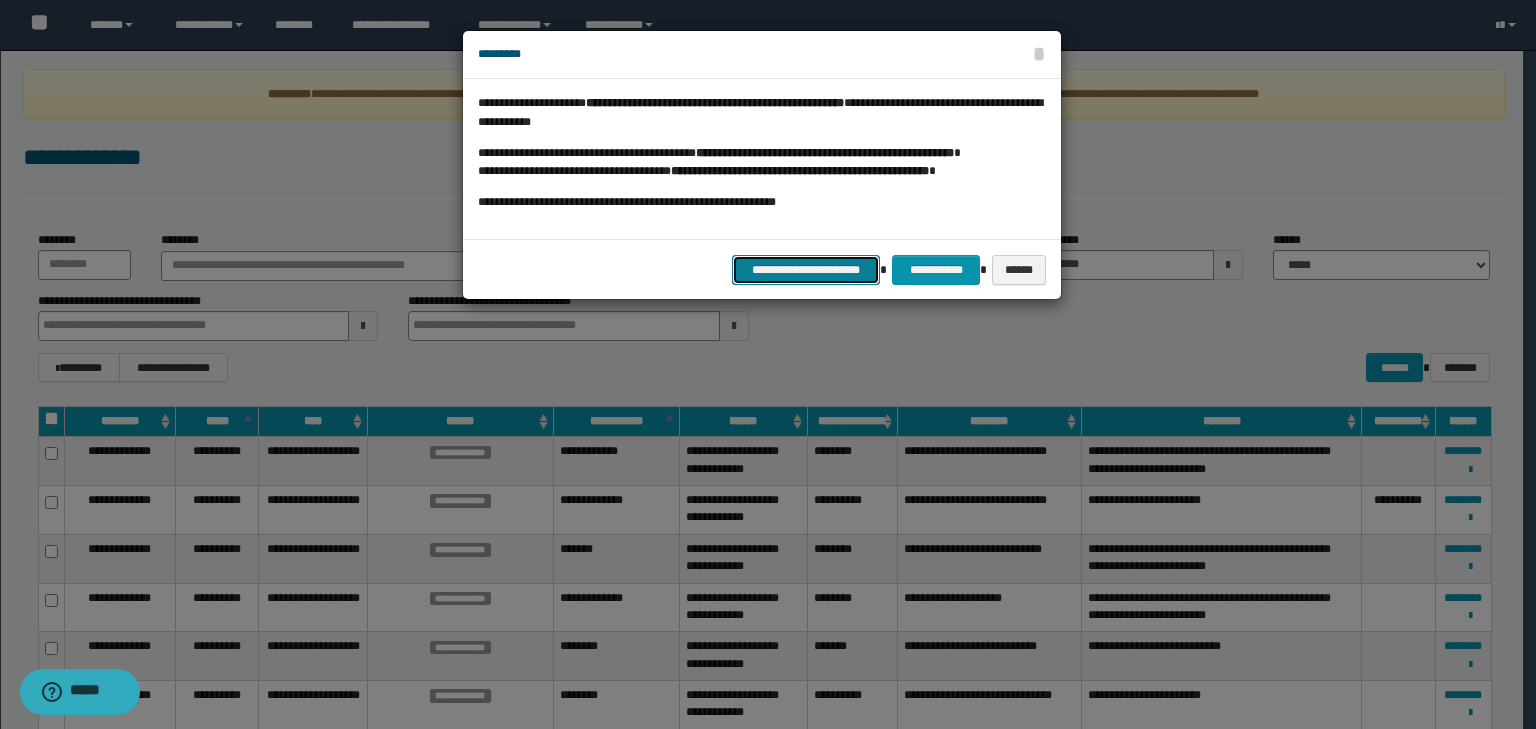 click on "**********" at bounding box center (806, 270) 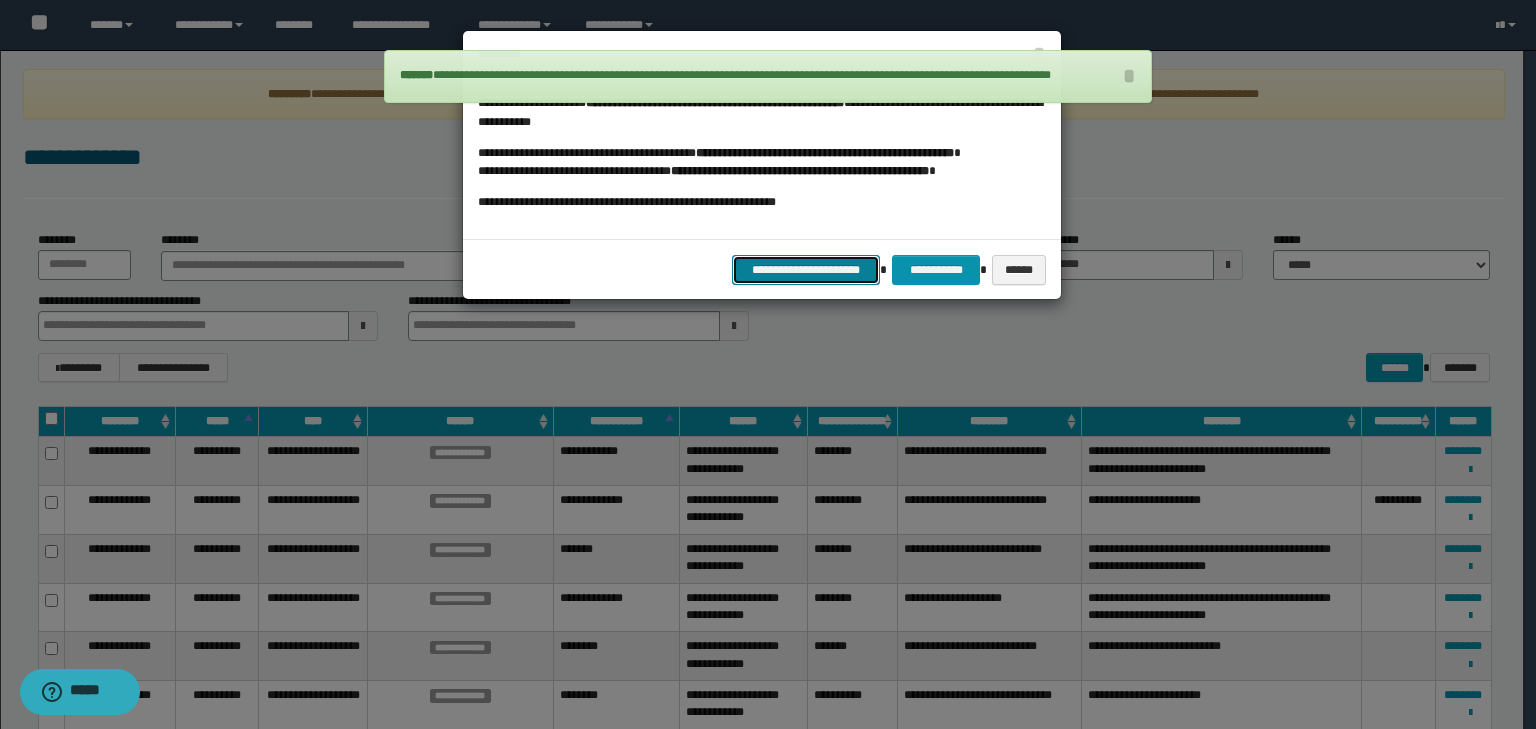 click on "**********" at bounding box center [806, 270] 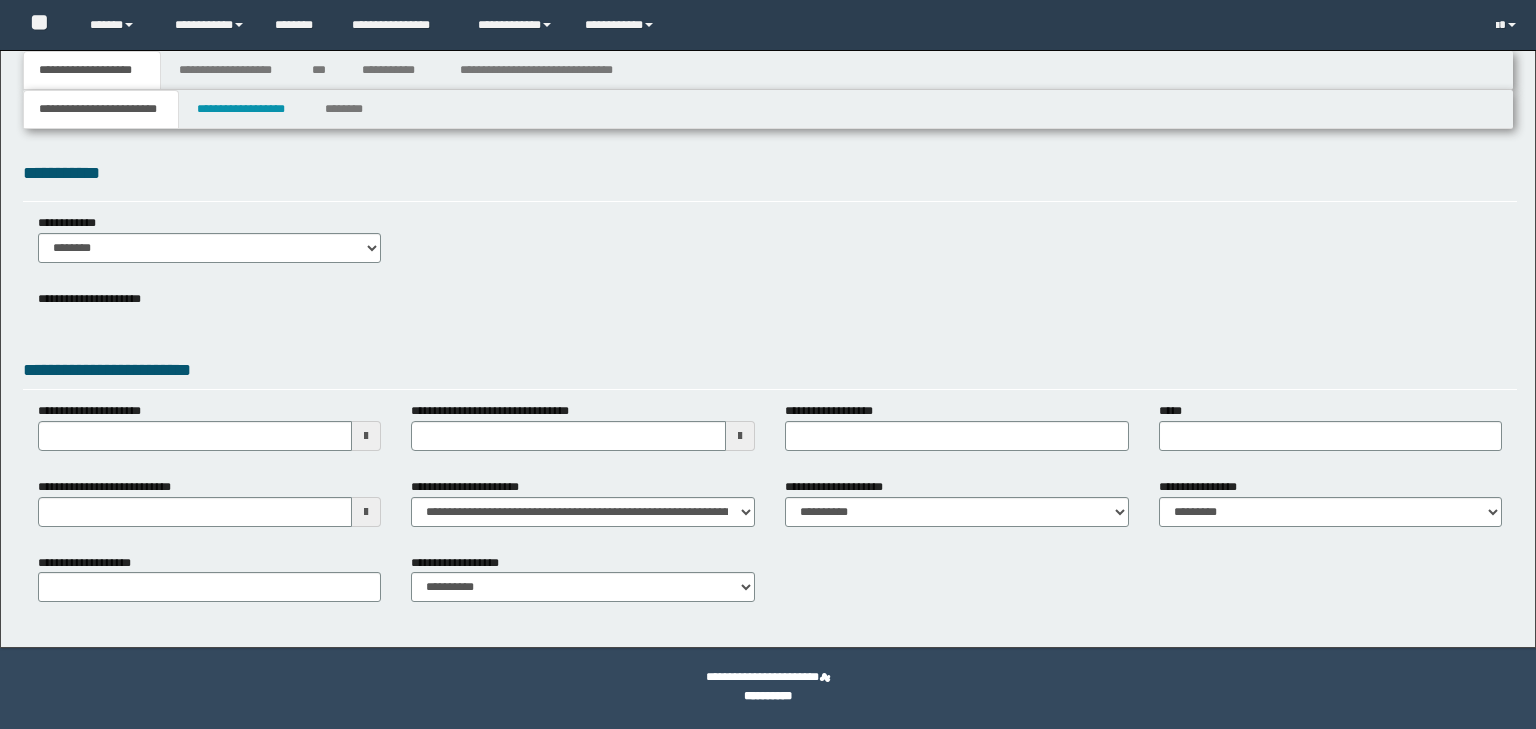 scroll, scrollTop: 0, scrollLeft: 0, axis: both 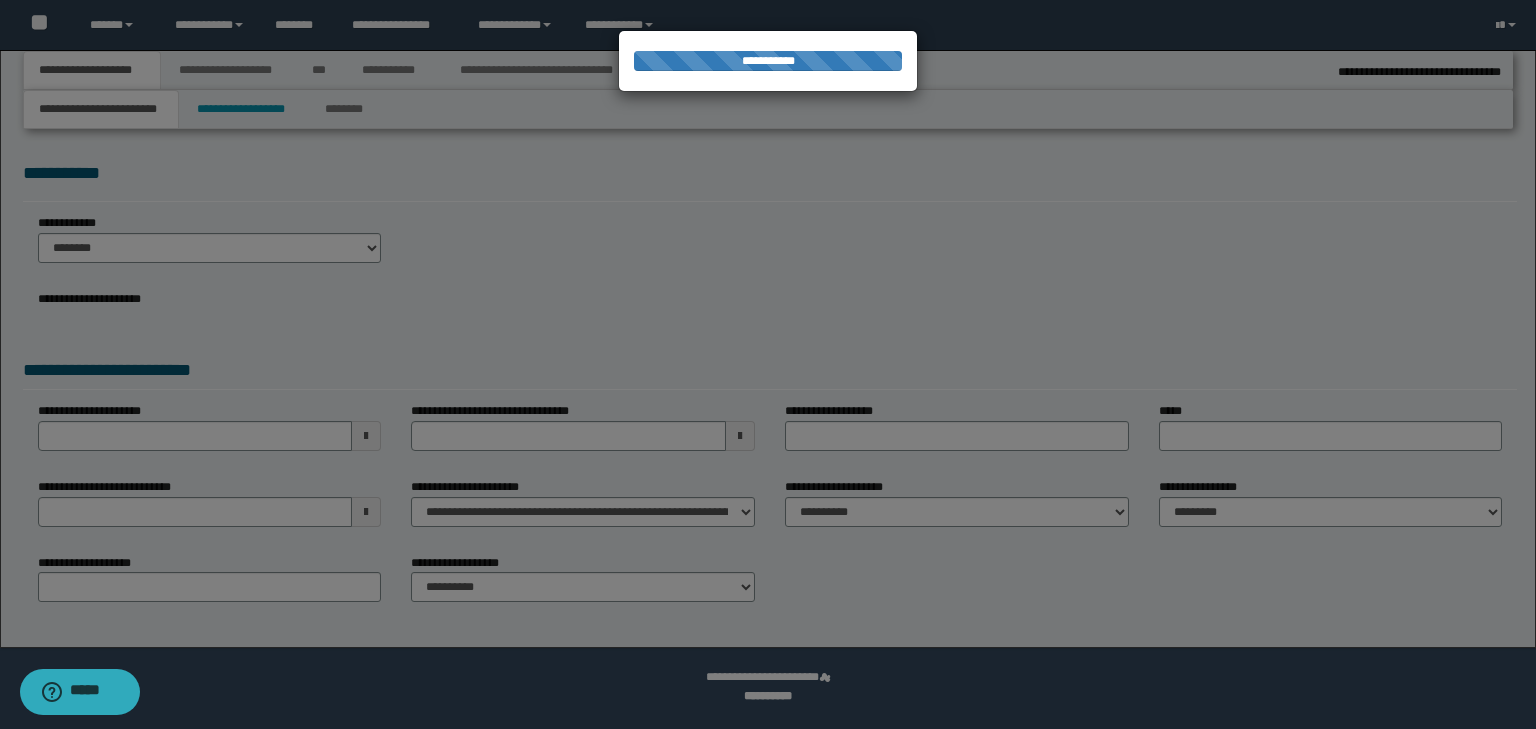 select on "*" 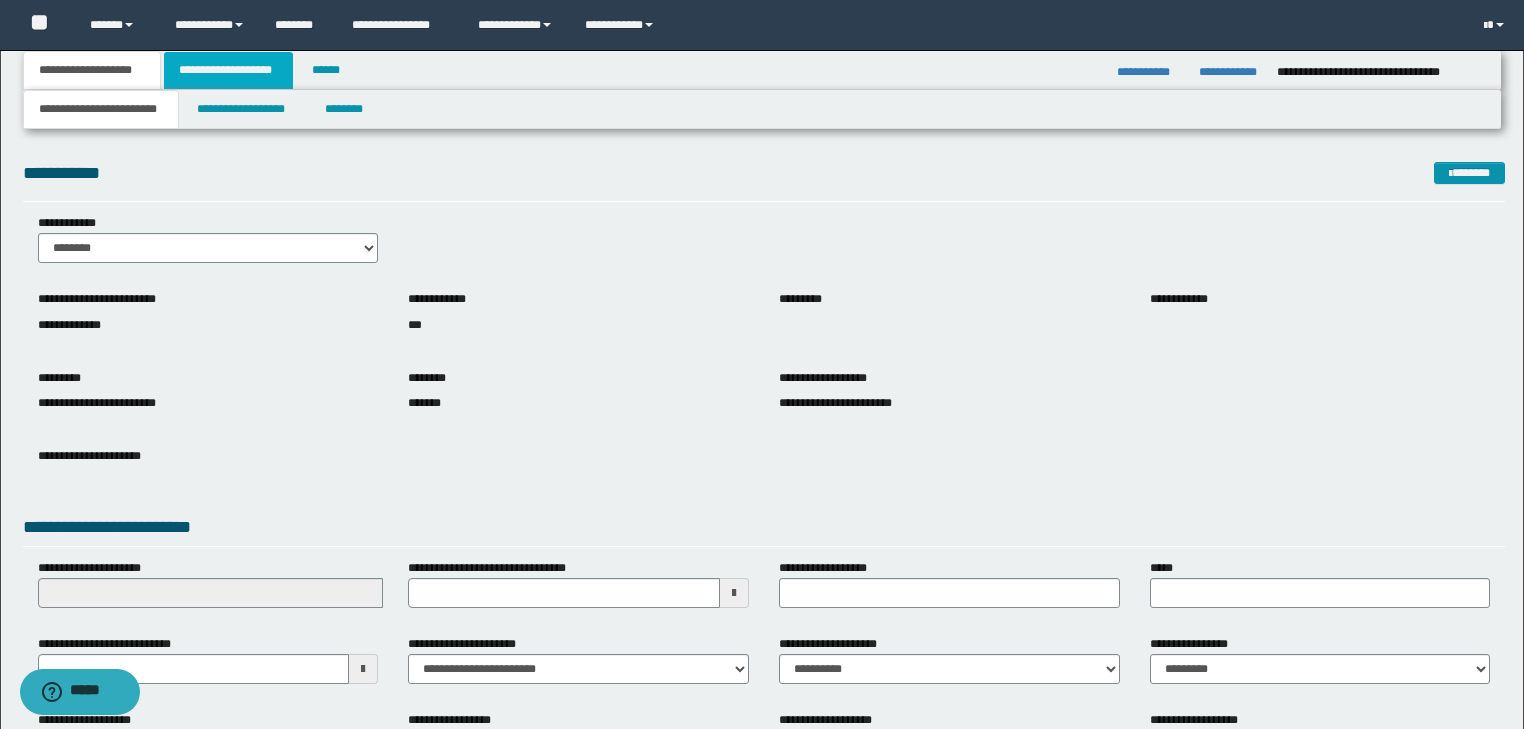 click on "**********" at bounding box center (228, 70) 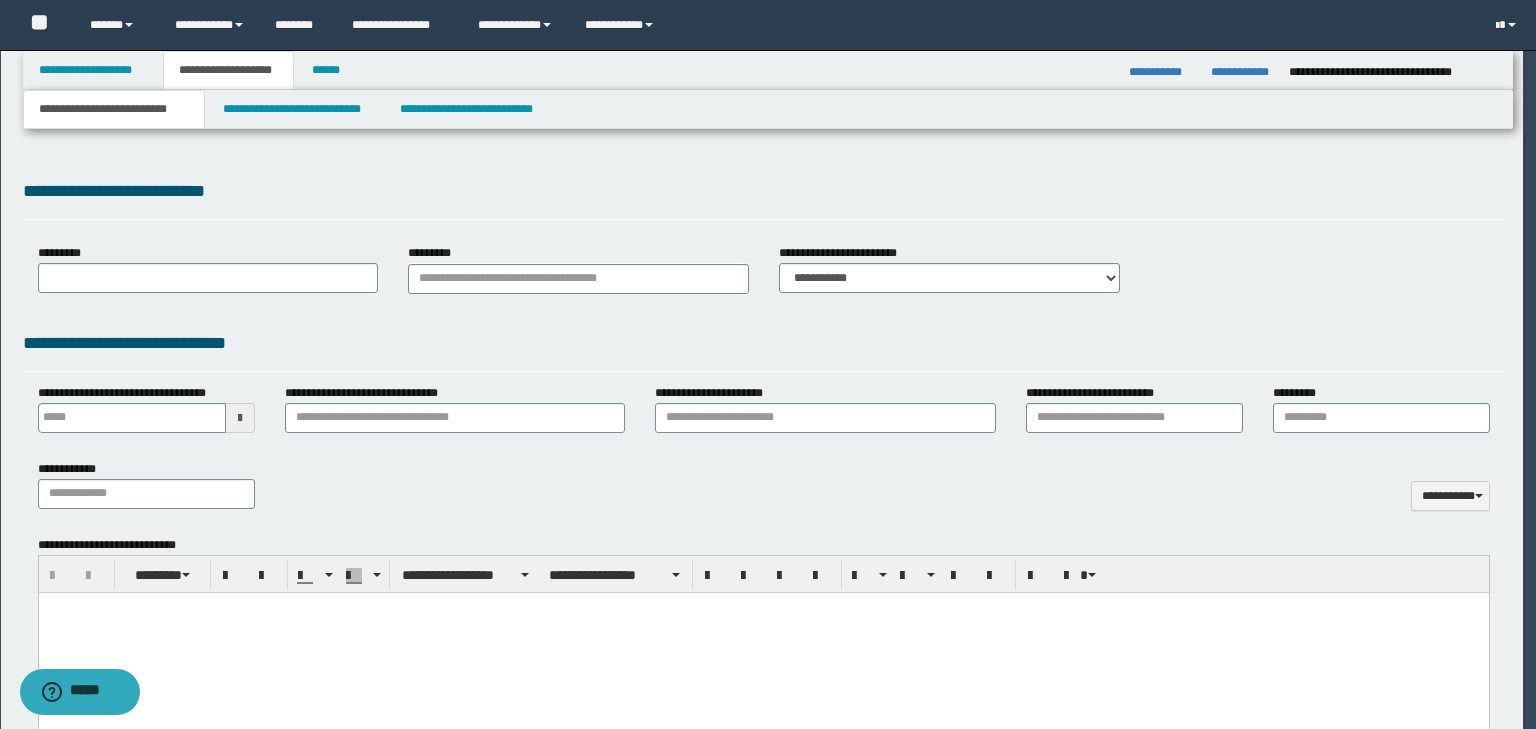 type on "**********" 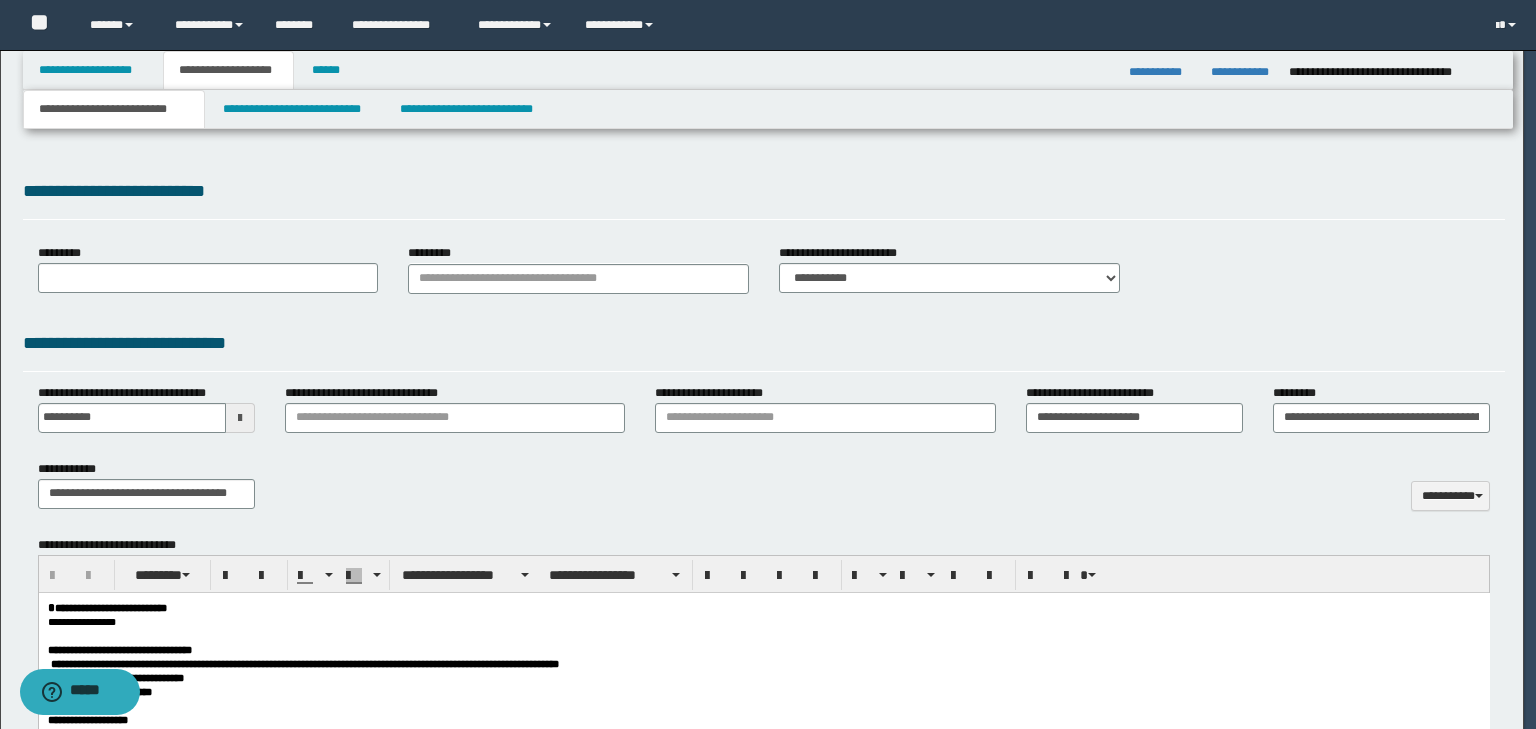 scroll, scrollTop: 0, scrollLeft: 0, axis: both 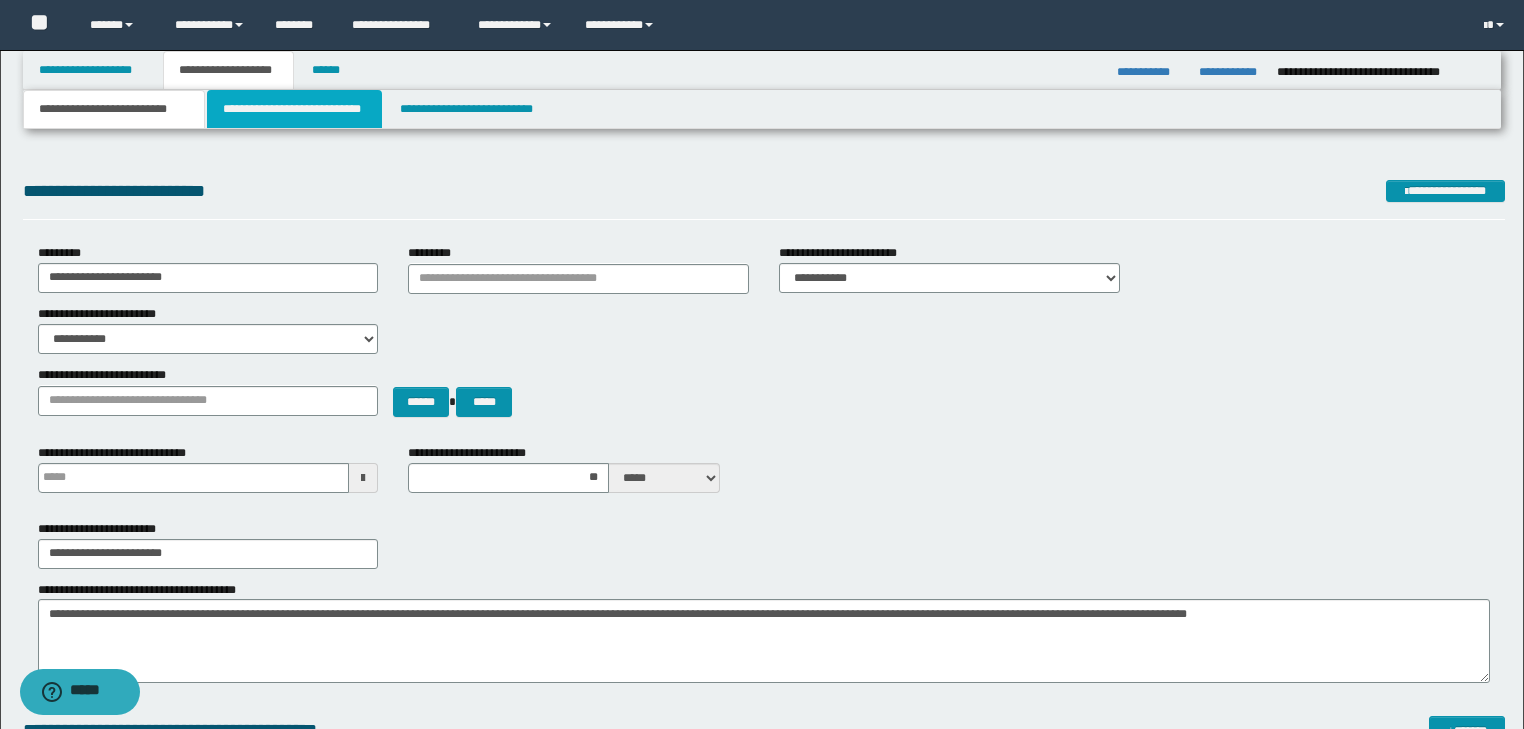 click on "**********" at bounding box center [294, 109] 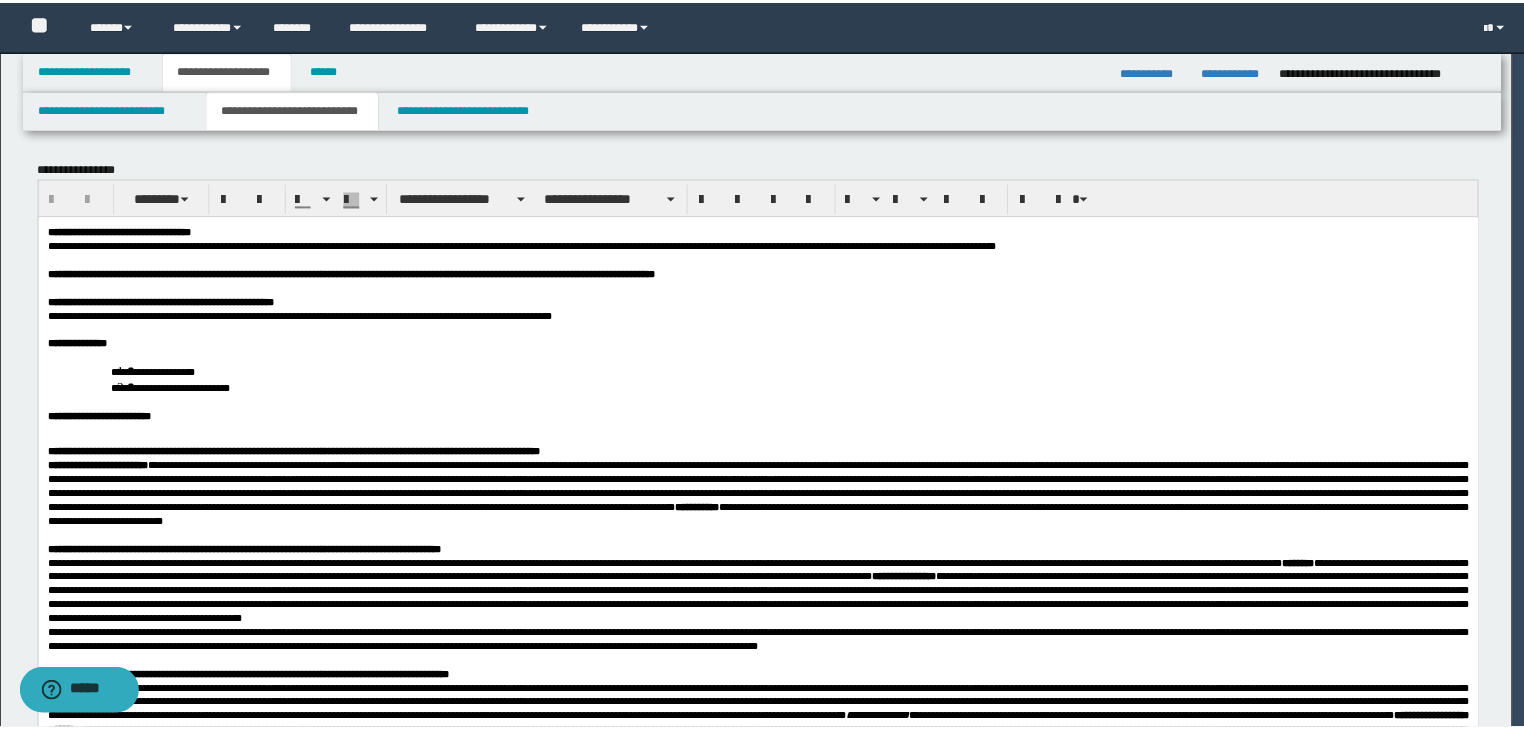 scroll, scrollTop: 0, scrollLeft: 0, axis: both 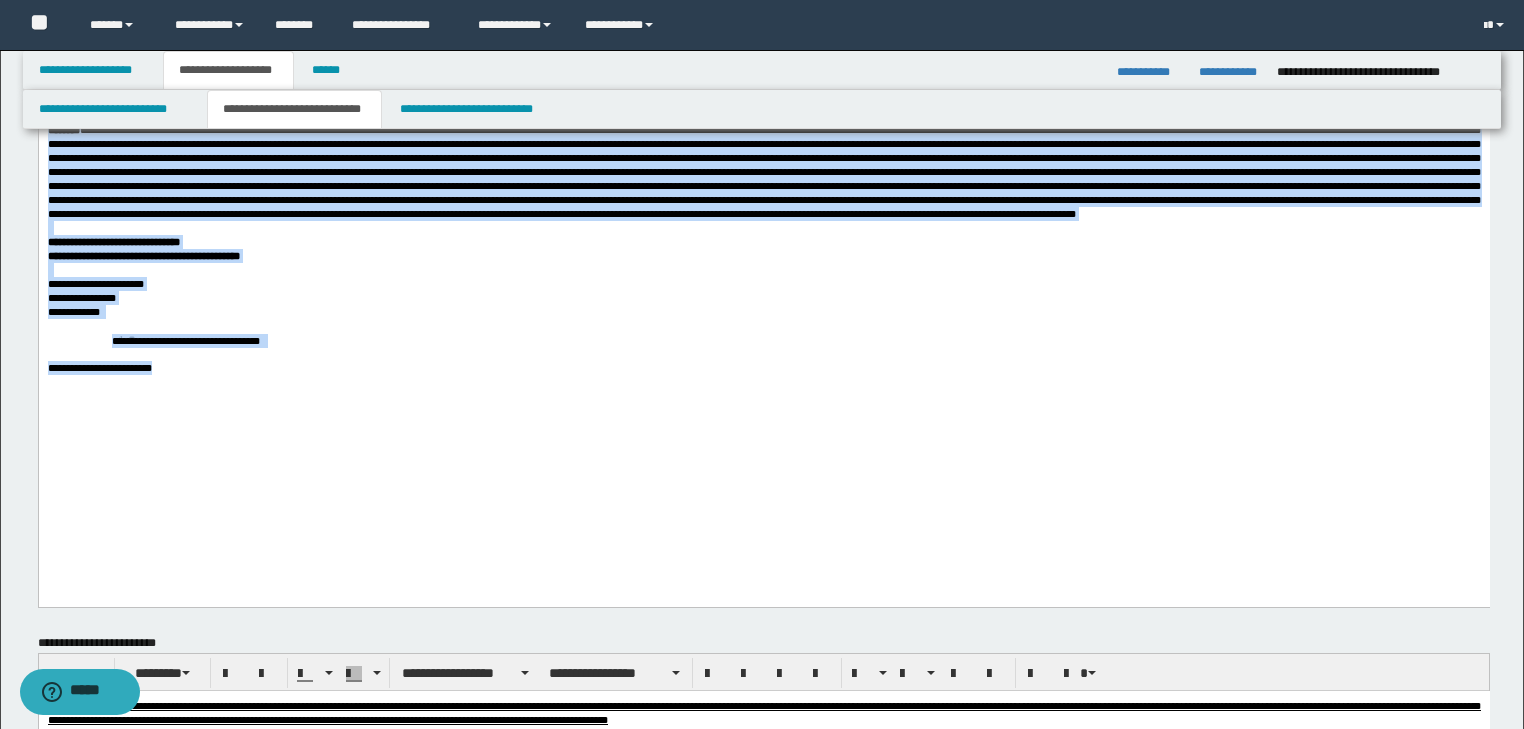 drag, startPoint x: 47, startPoint y: -369, endPoint x: 595, endPoint y: 527, distance: 1050.2952 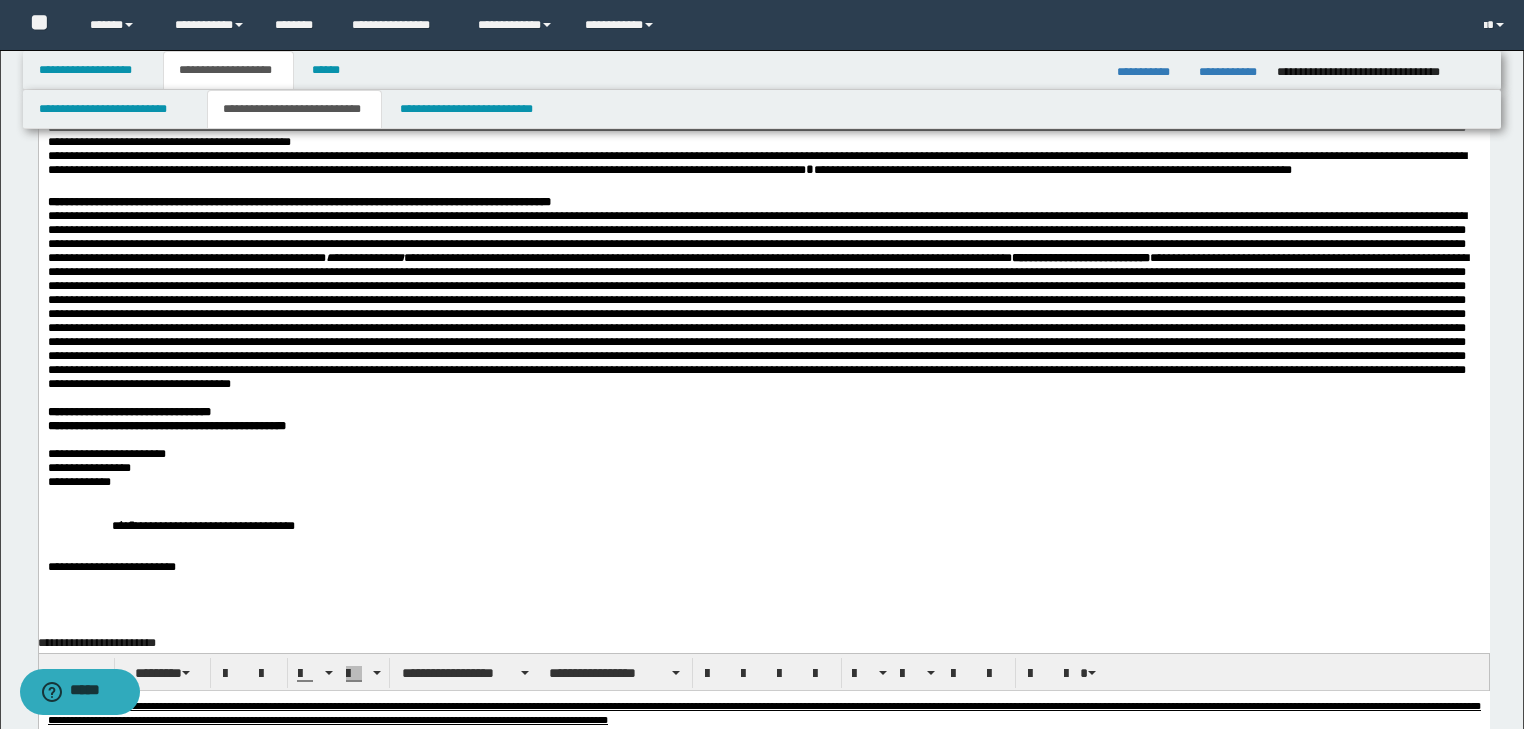 scroll, scrollTop: 217, scrollLeft: 0, axis: vertical 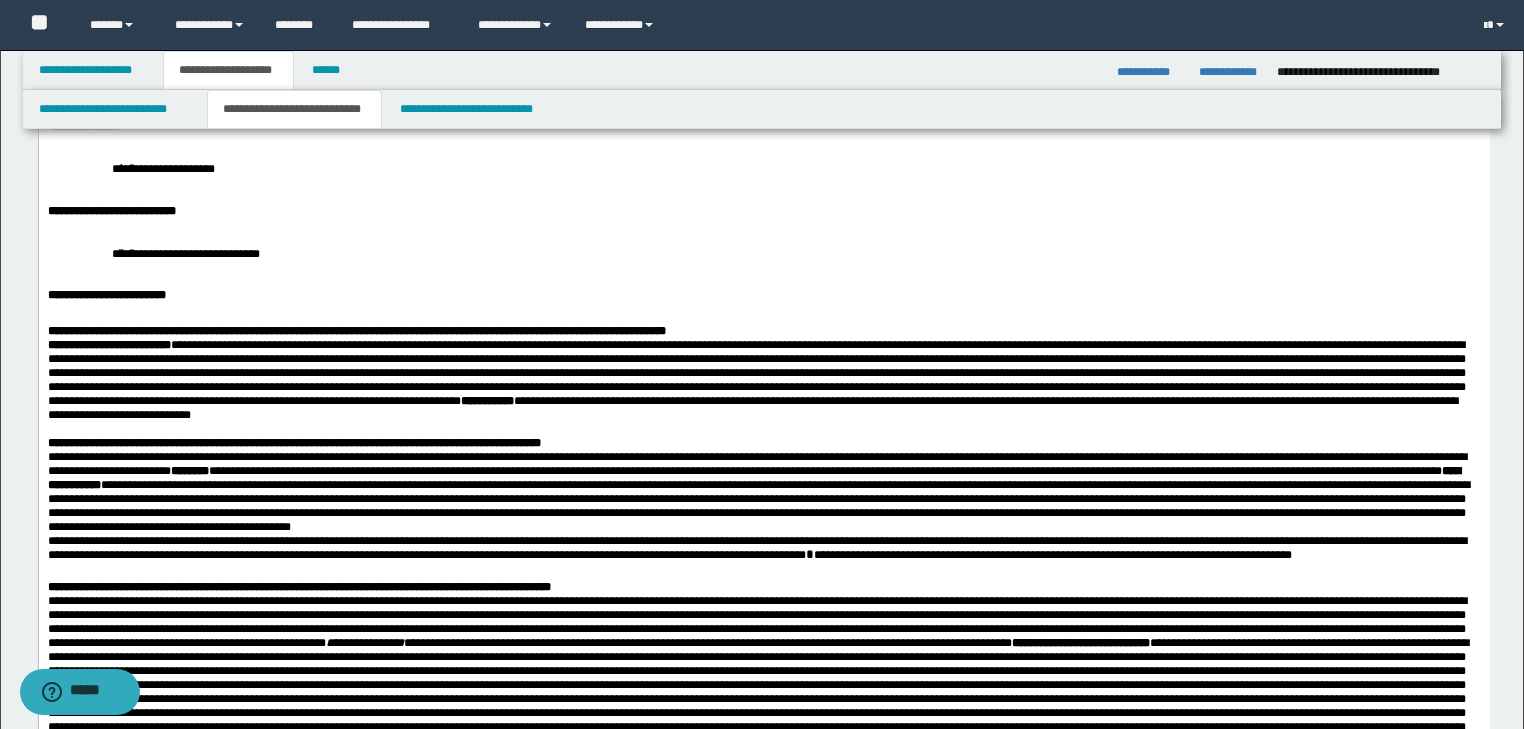 click on "**********" at bounding box center [763, 515] 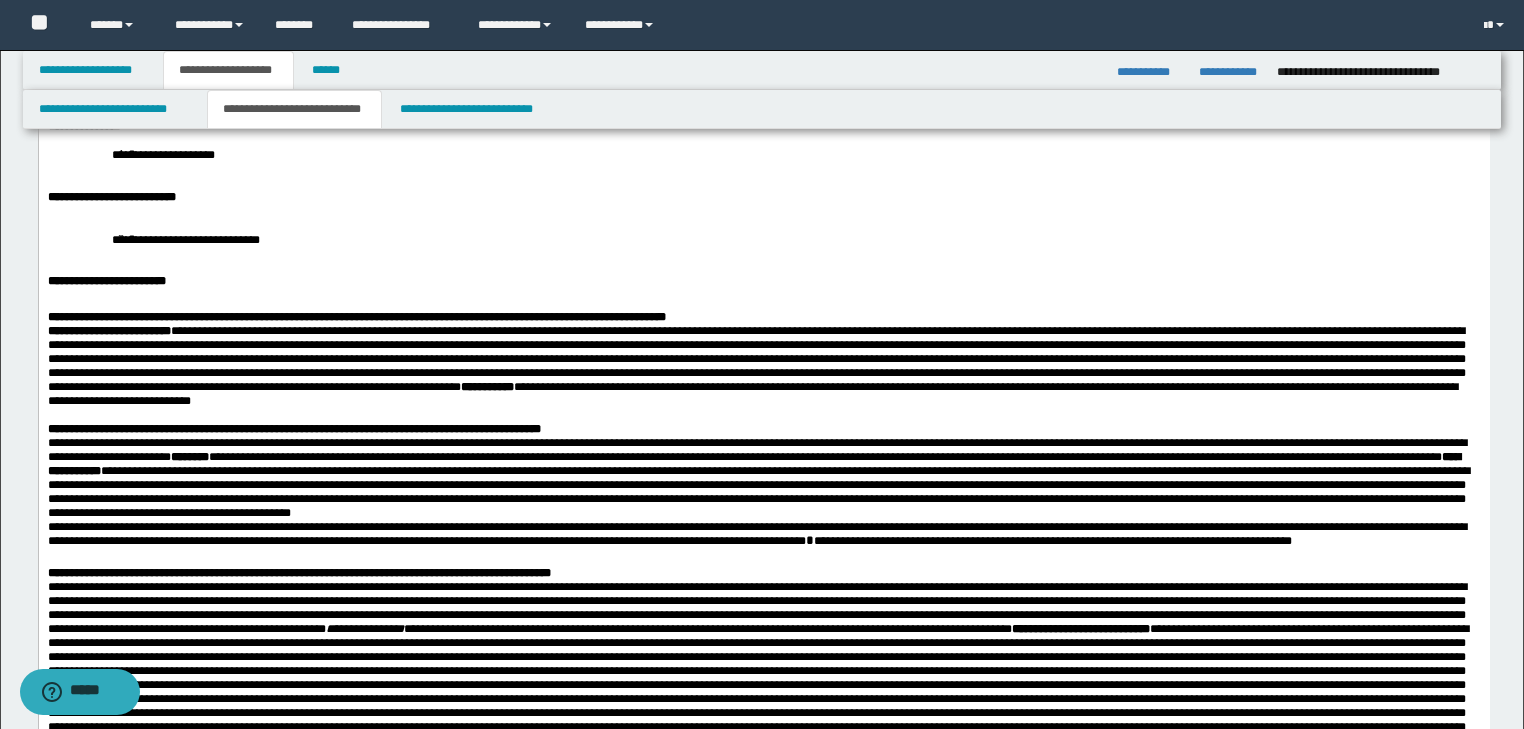 click on "**********" at bounding box center (763, 154) 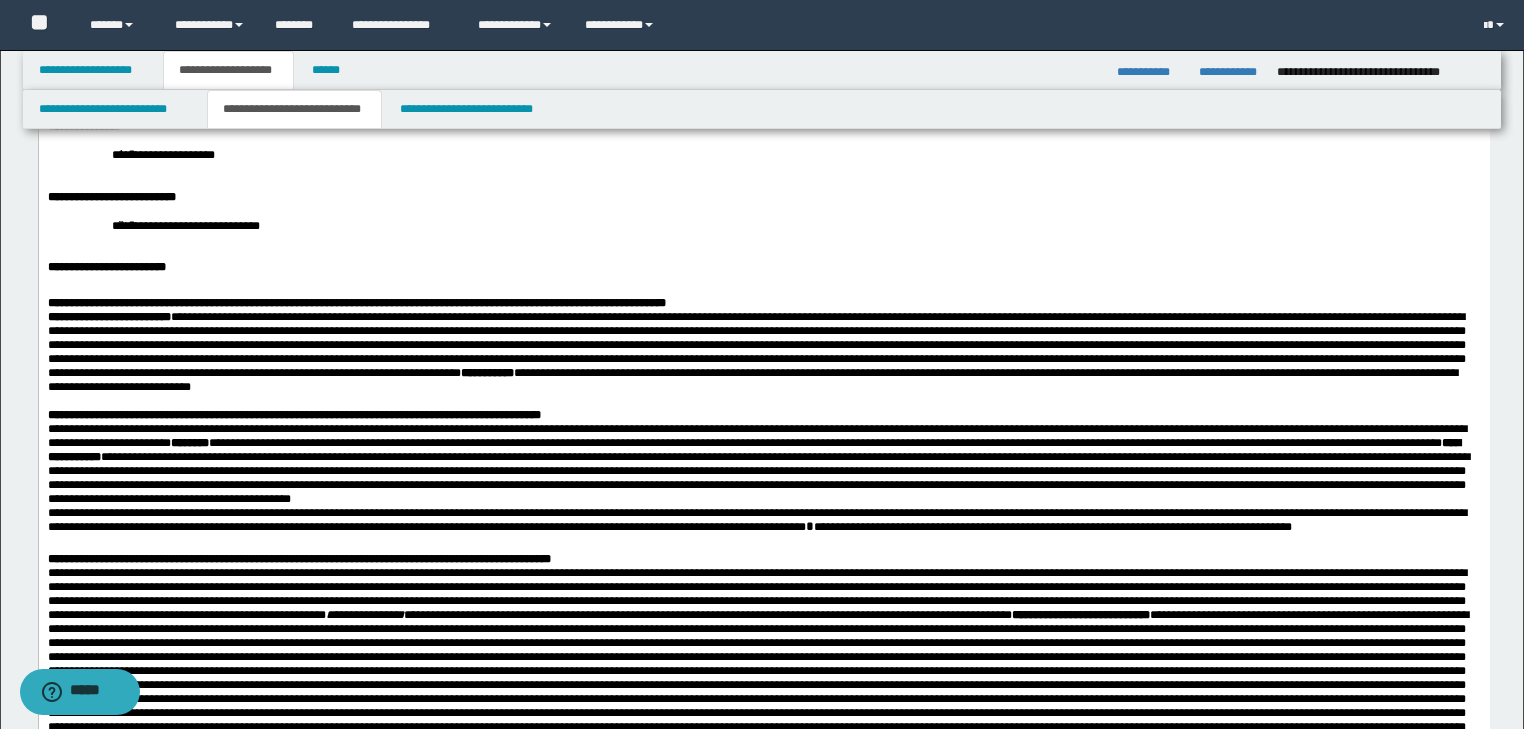 click on "**********" at bounding box center [763, 501] 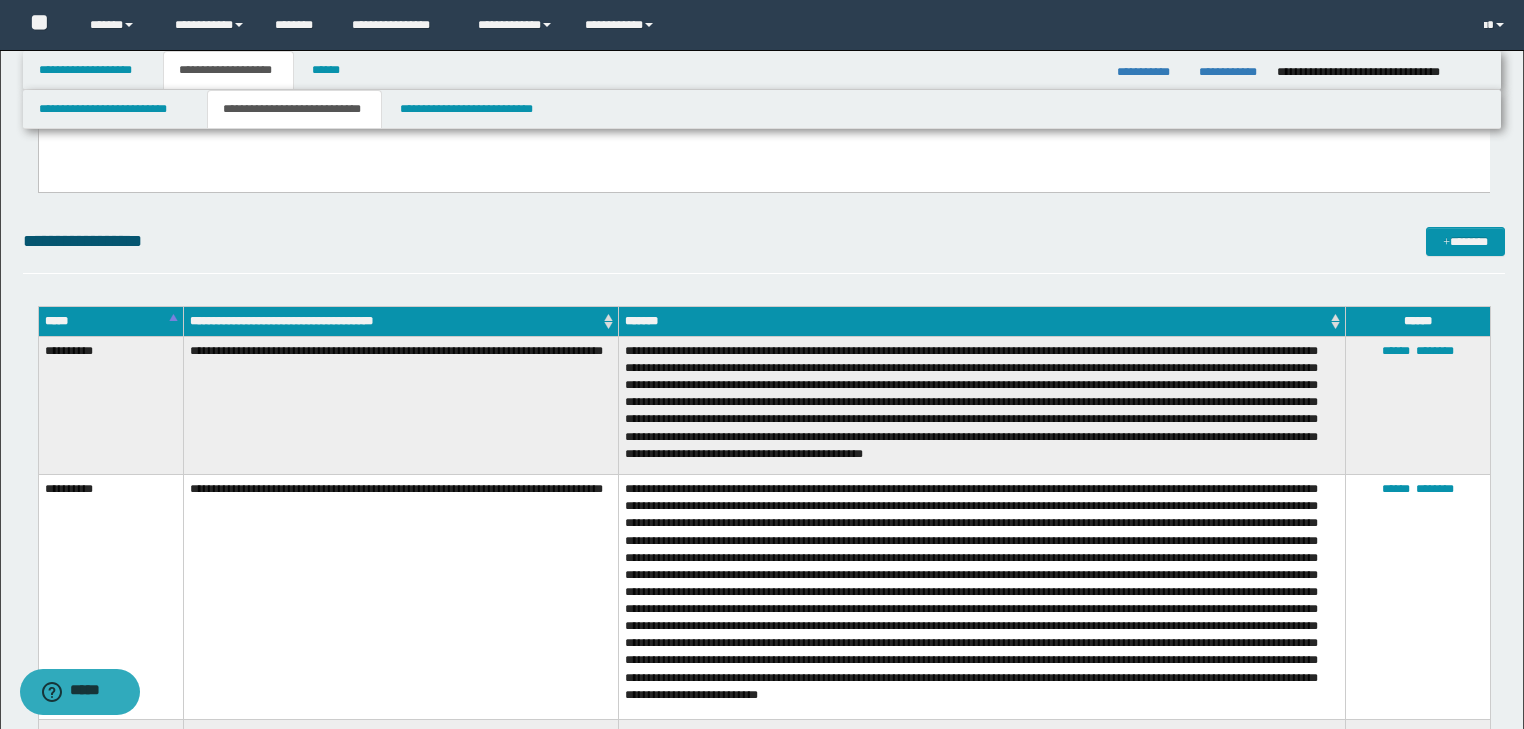 scroll, scrollTop: 1737, scrollLeft: 0, axis: vertical 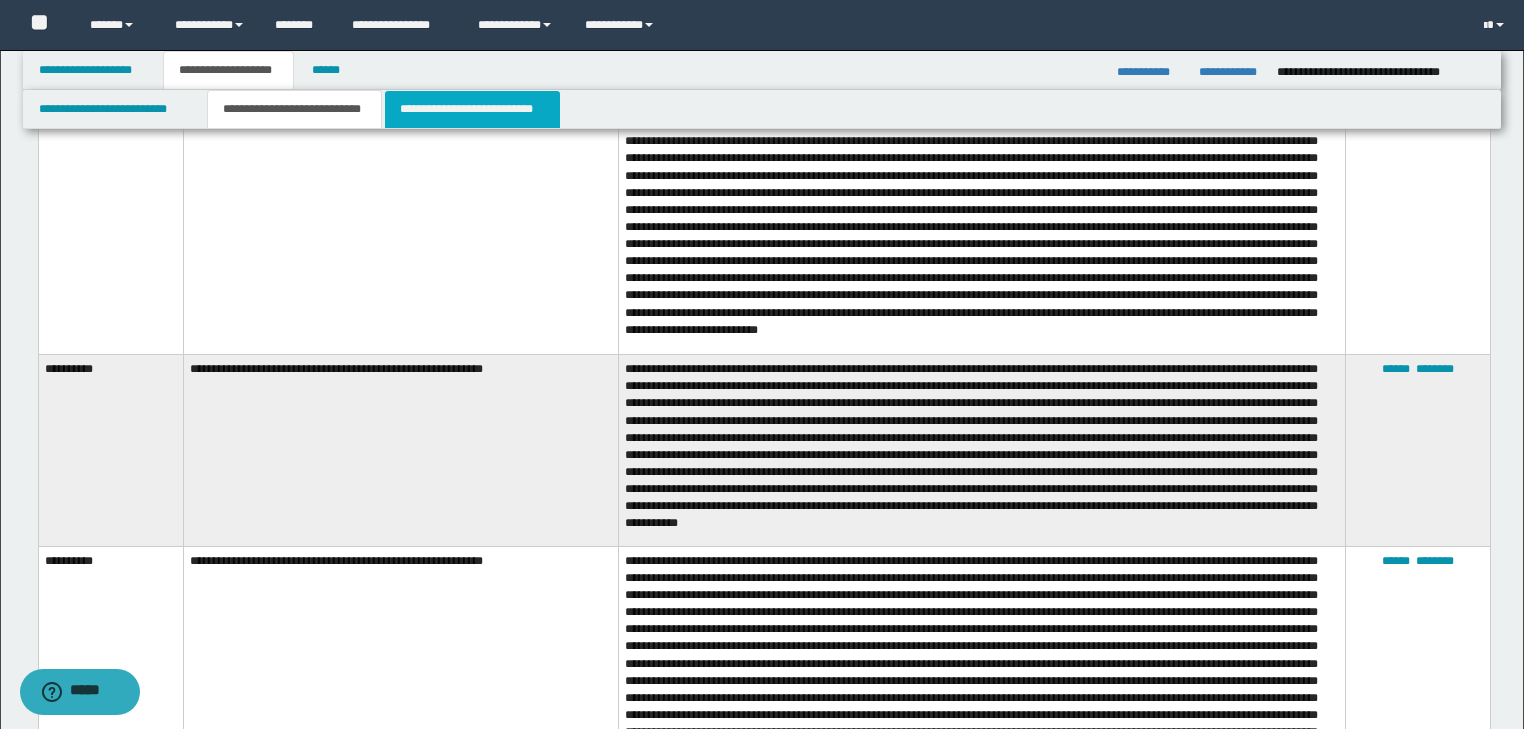 click on "**********" at bounding box center [472, 109] 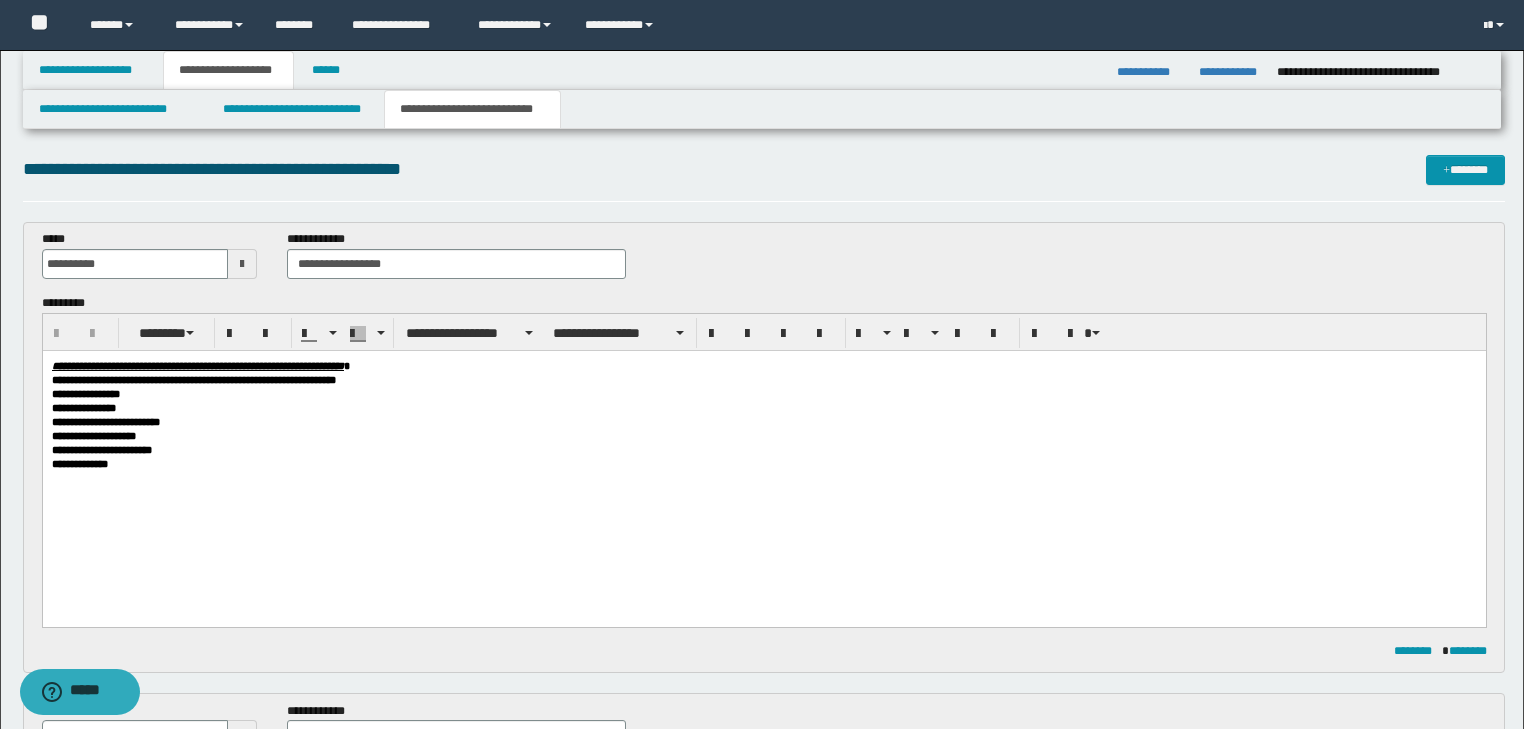 scroll, scrollTop: 0, scrollLeft: 0, axis: both 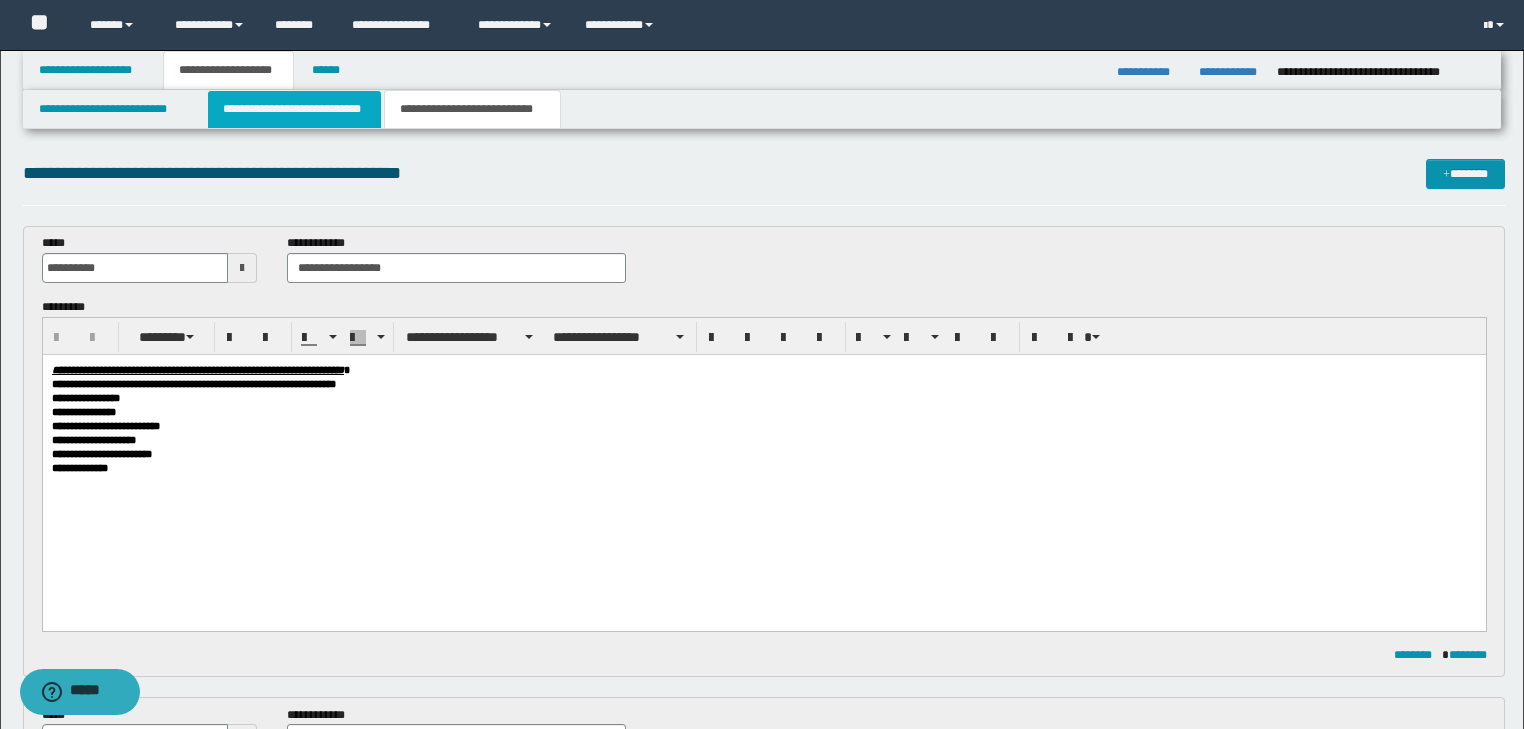 click on "**********" at bounding box center (294, 109) 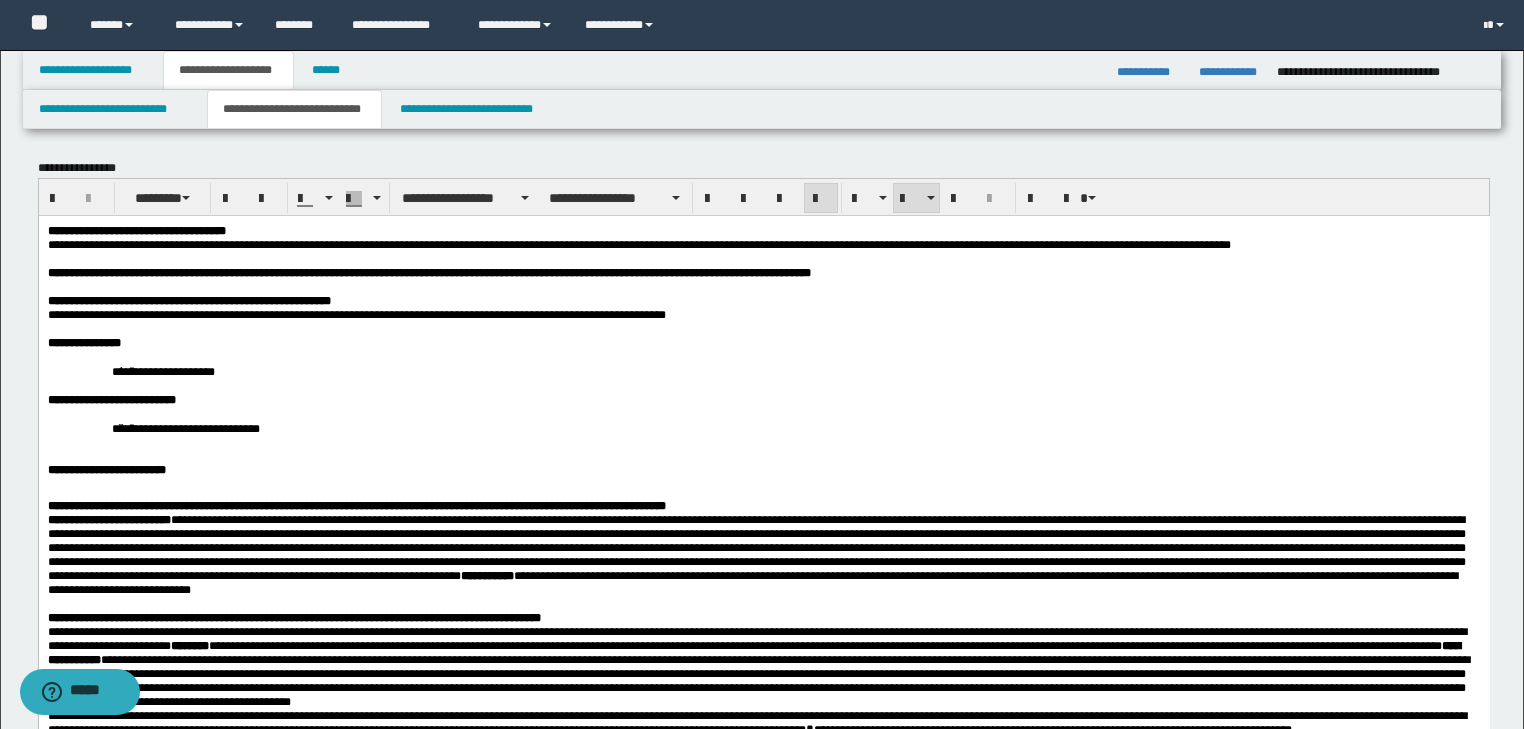 click on "**********" at bounding box center [807, 427] 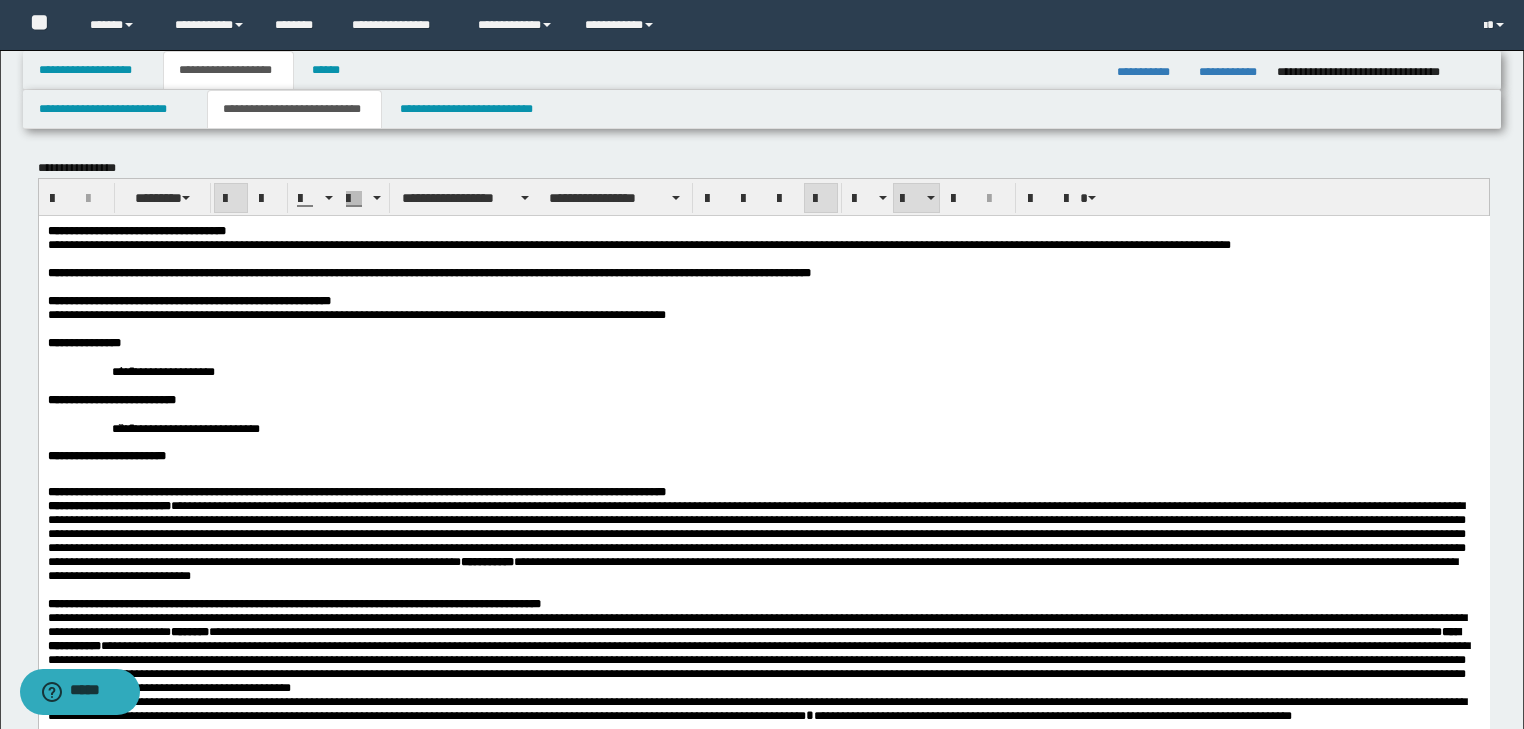 click on "**********" at bounding box center (763, 703) 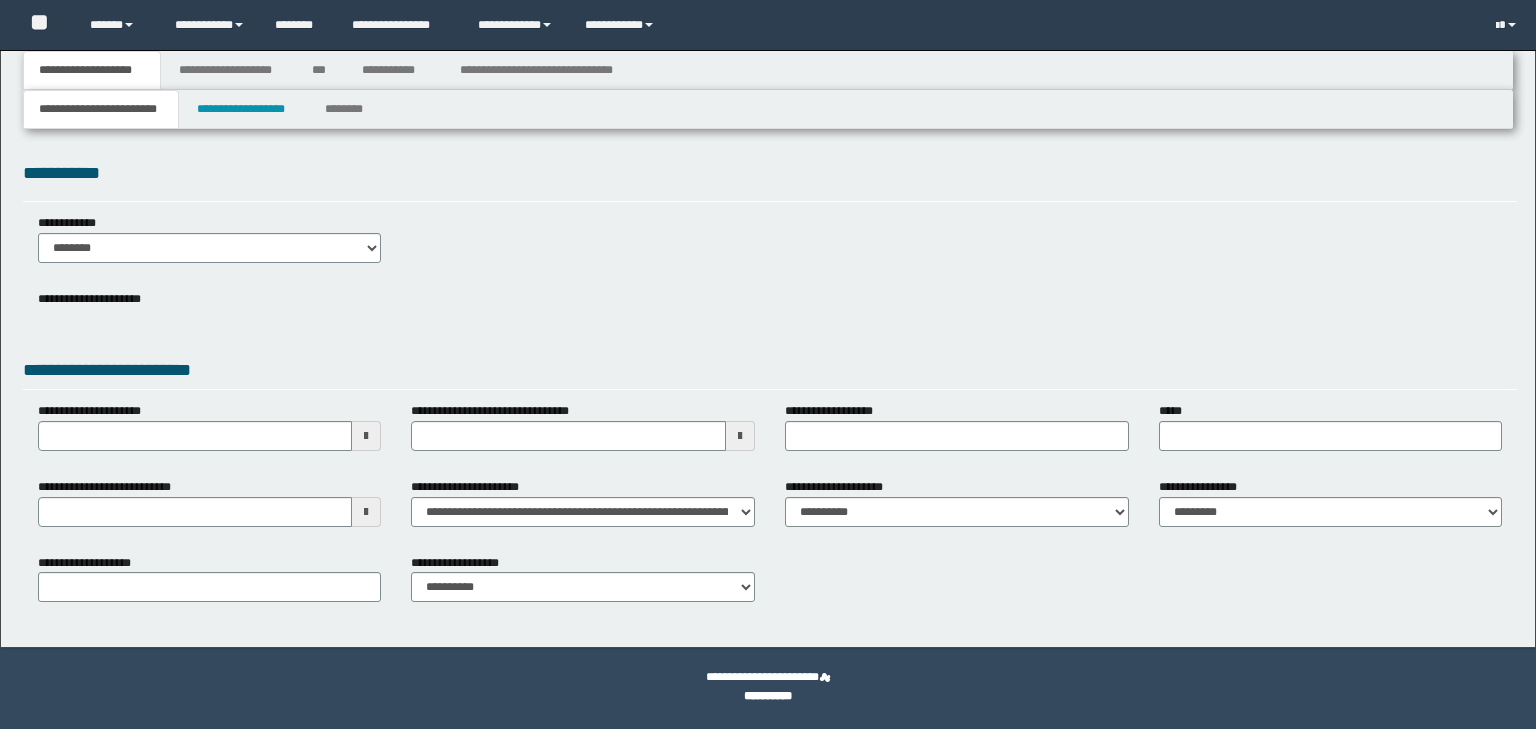 scroll, scrollTop: 0, scrollLeft: 0, axis: both 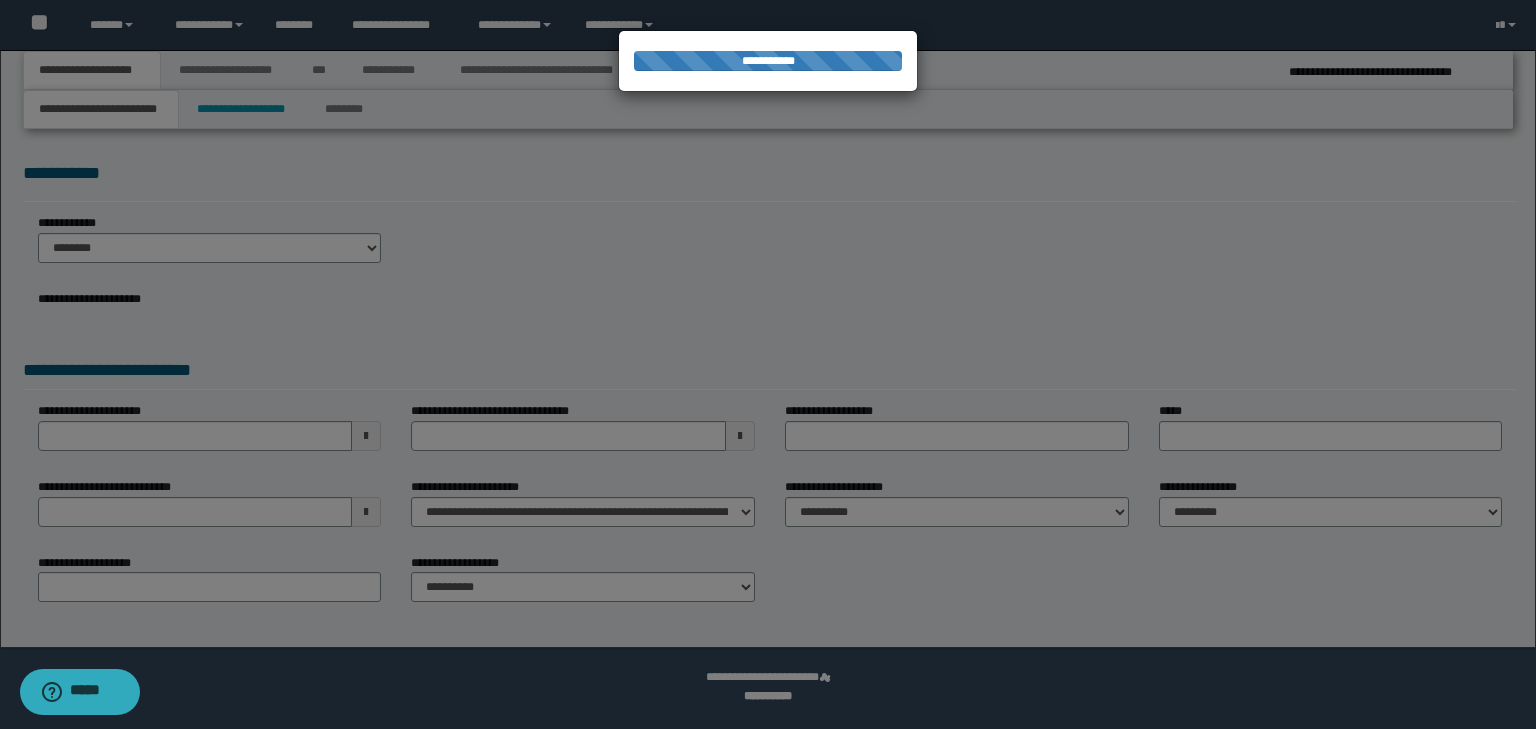 select on "*" 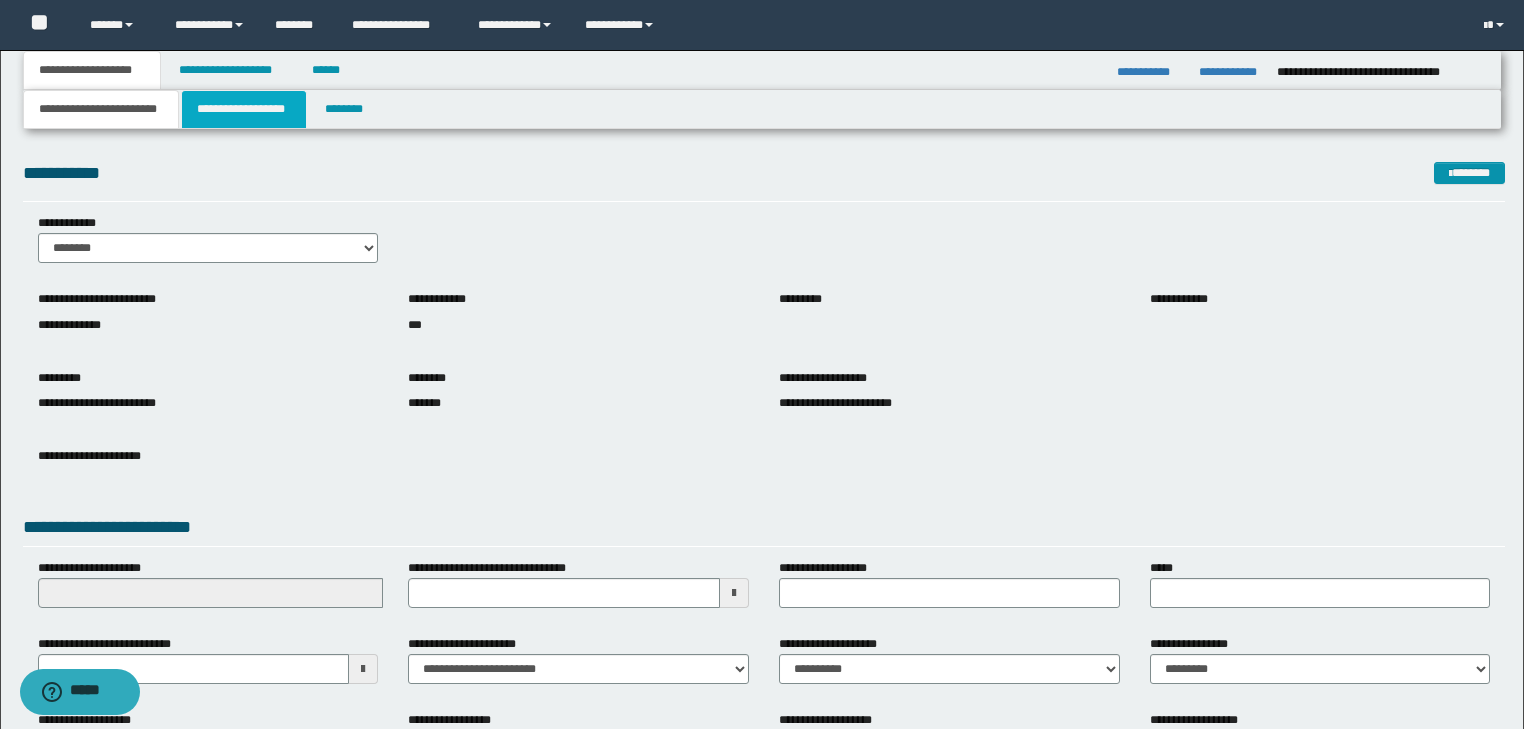 click on "**********" at bounding box center (244, 109) 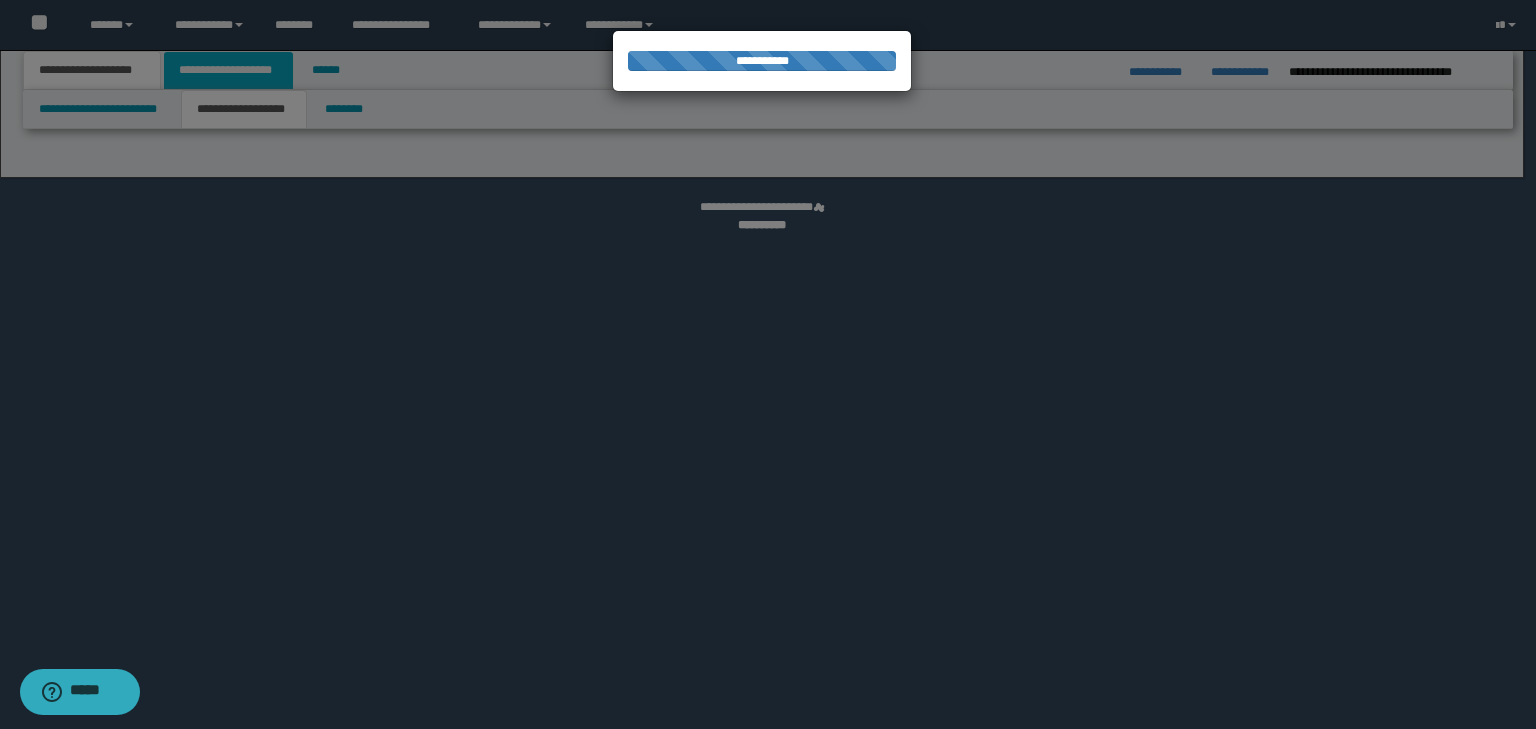 select on "*" 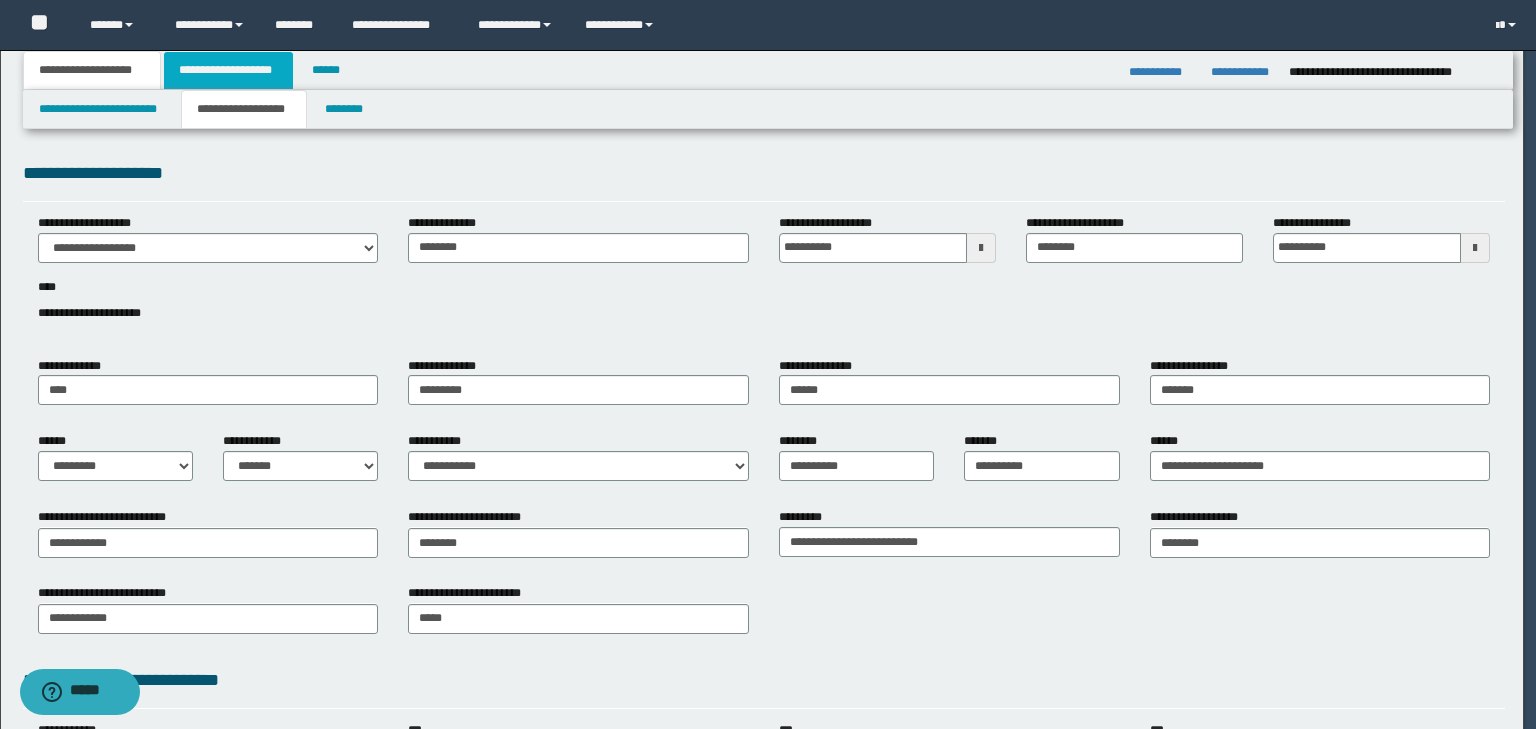 click on "**********" at bounding box center (228, 70) 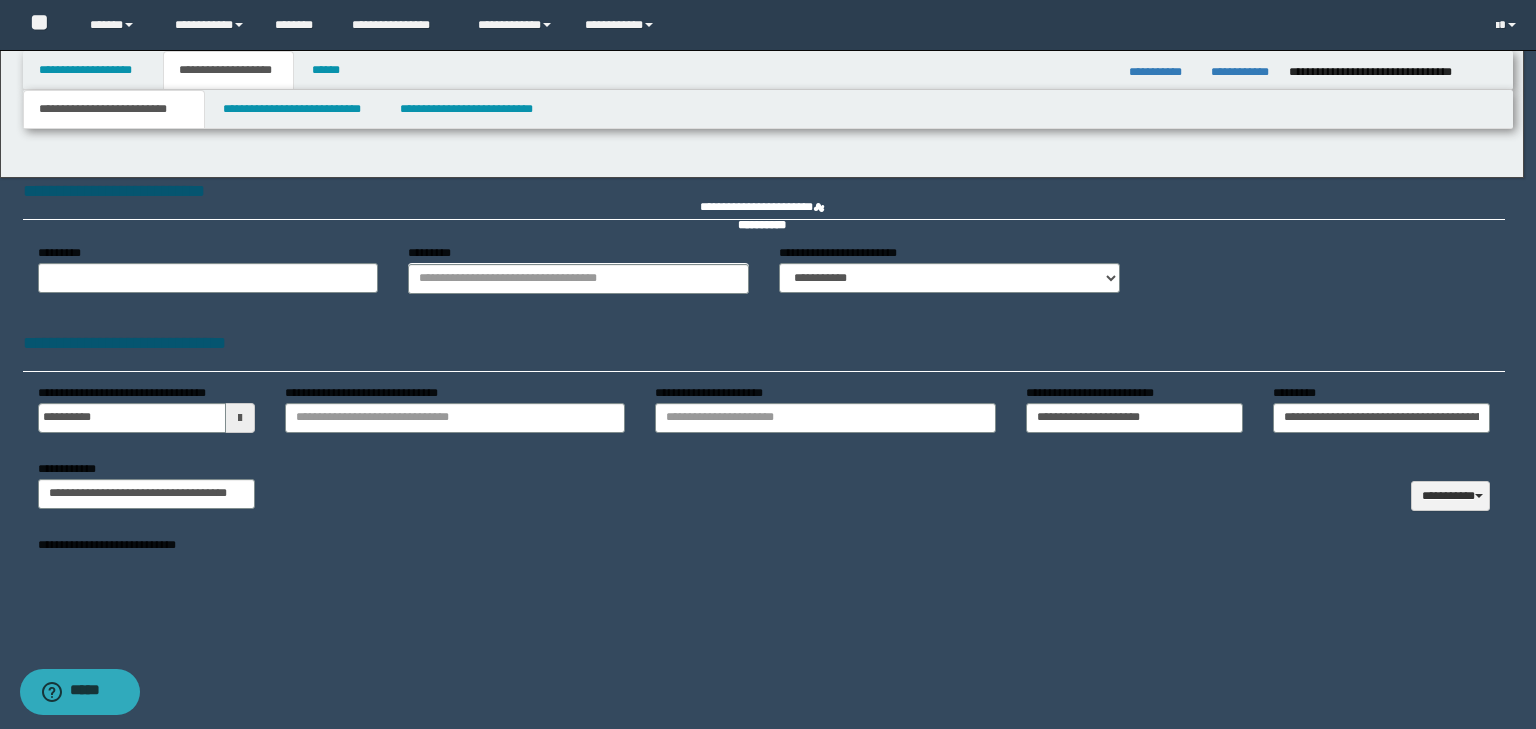 type on "**********" 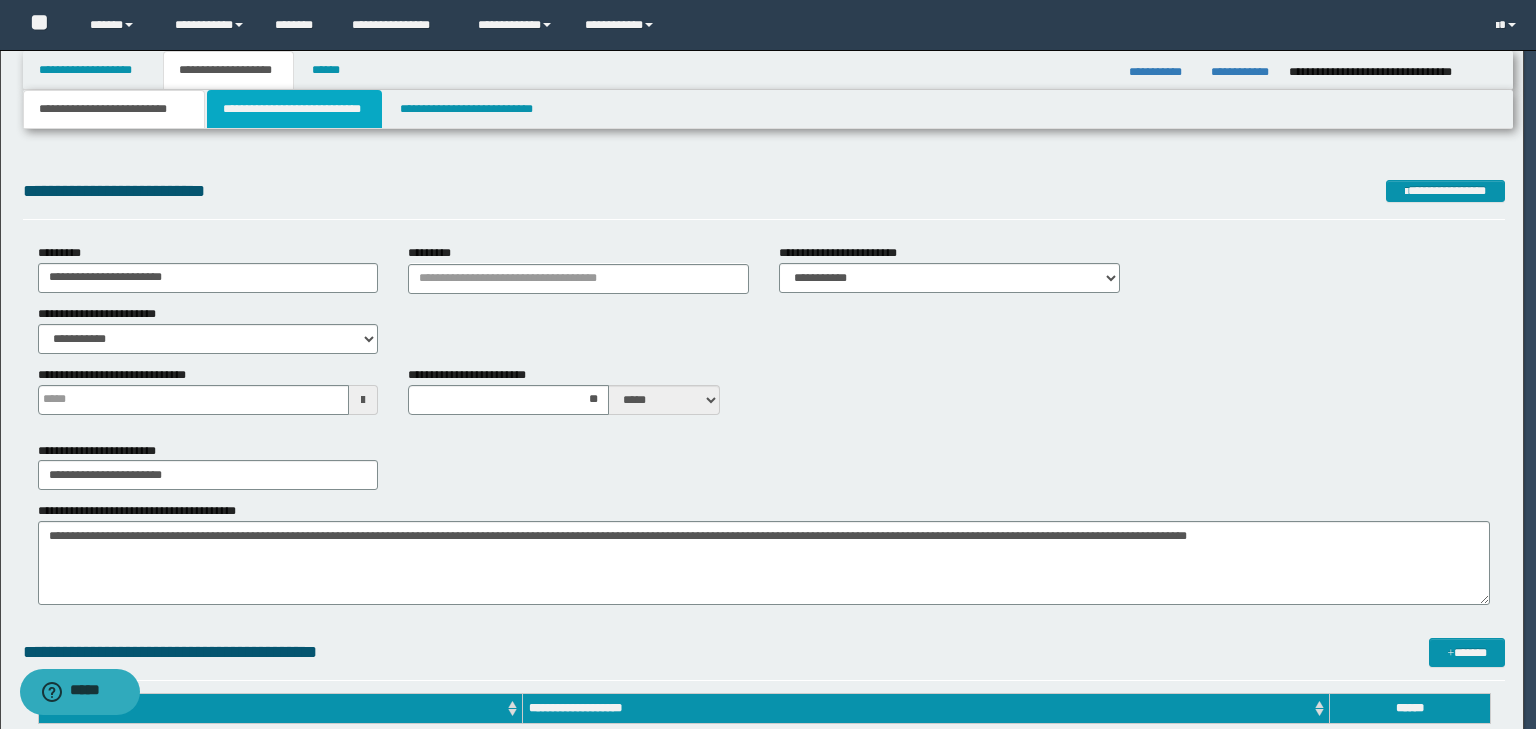 scroll, scrollTop: 0, scrollLeft: 0, axis: both 